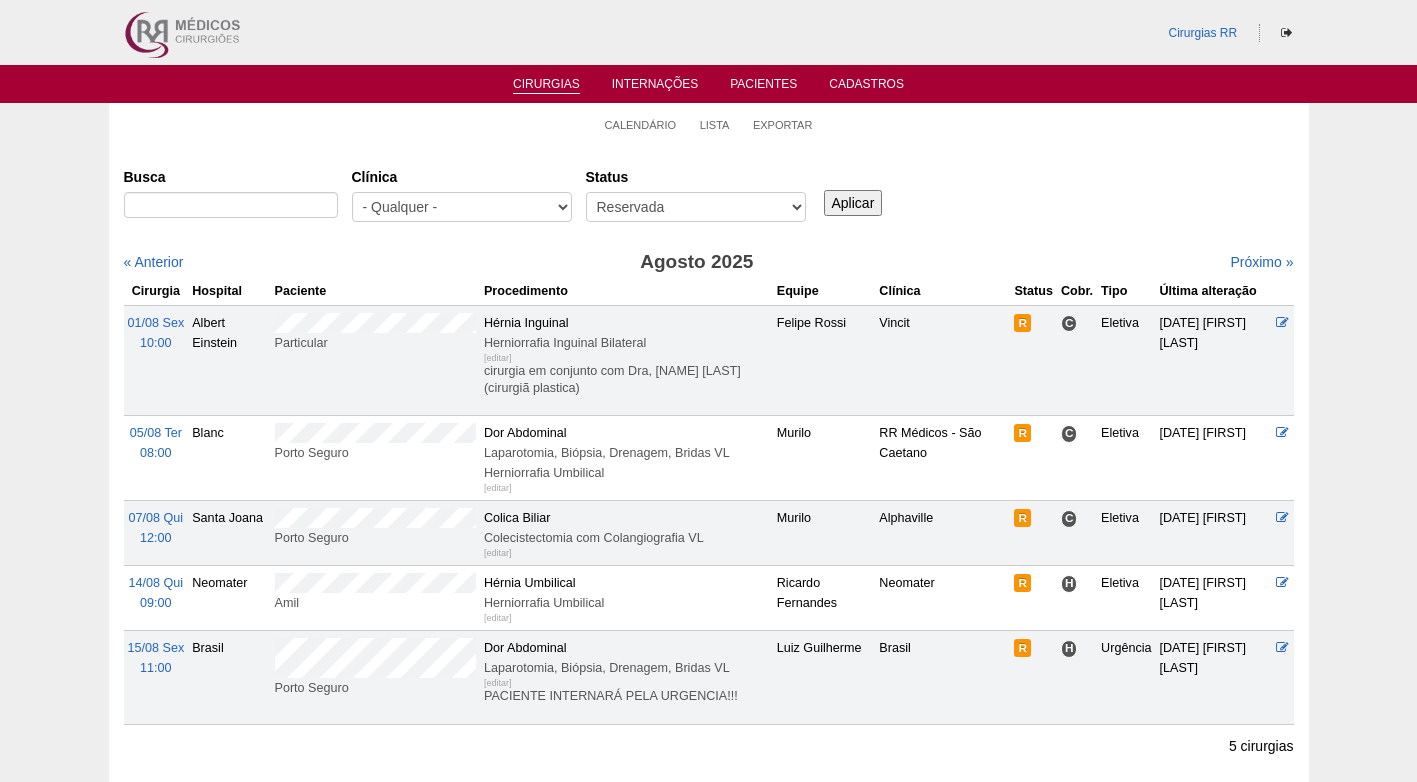 scroll, scrollTop: 0, scrollLeft: 0, axis: both 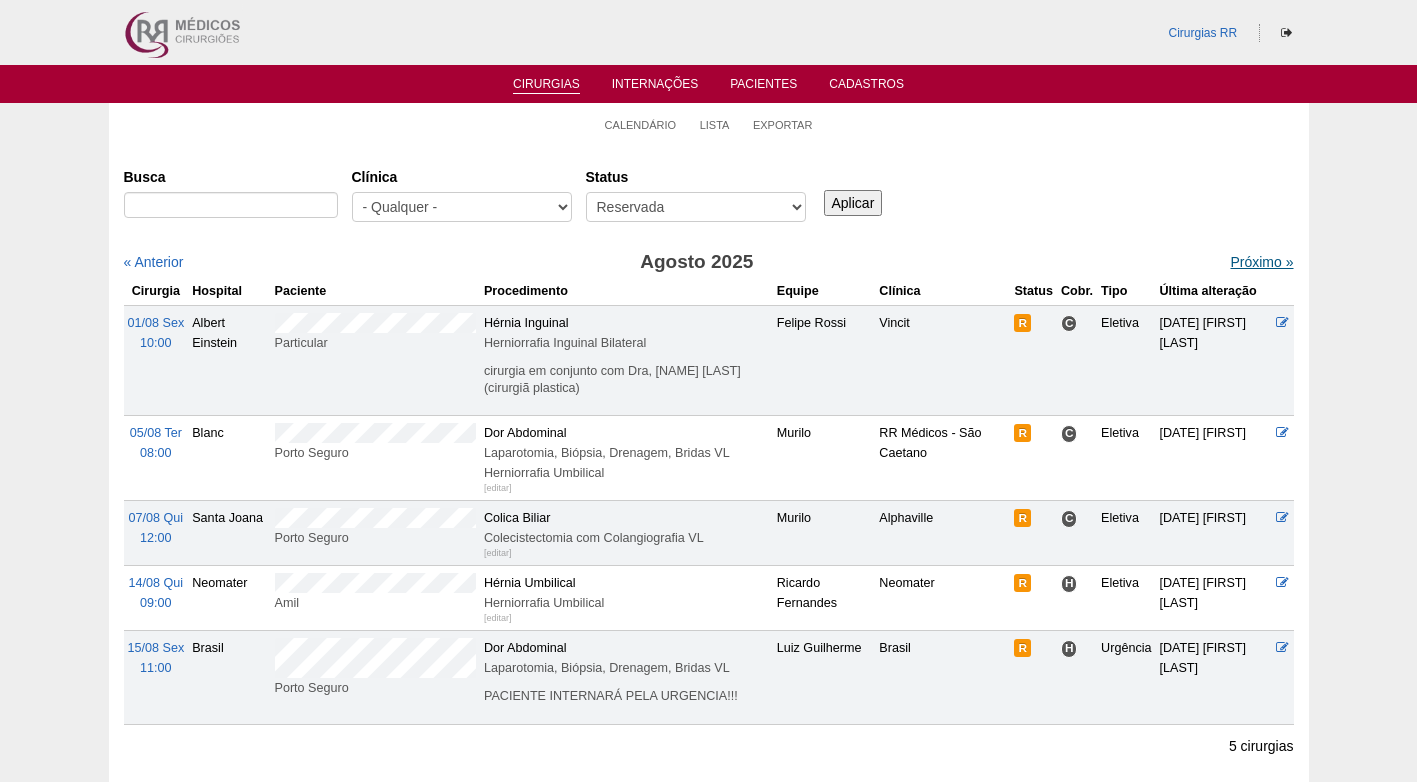 click on "Próximo »" at bounding box center [1261, 262] 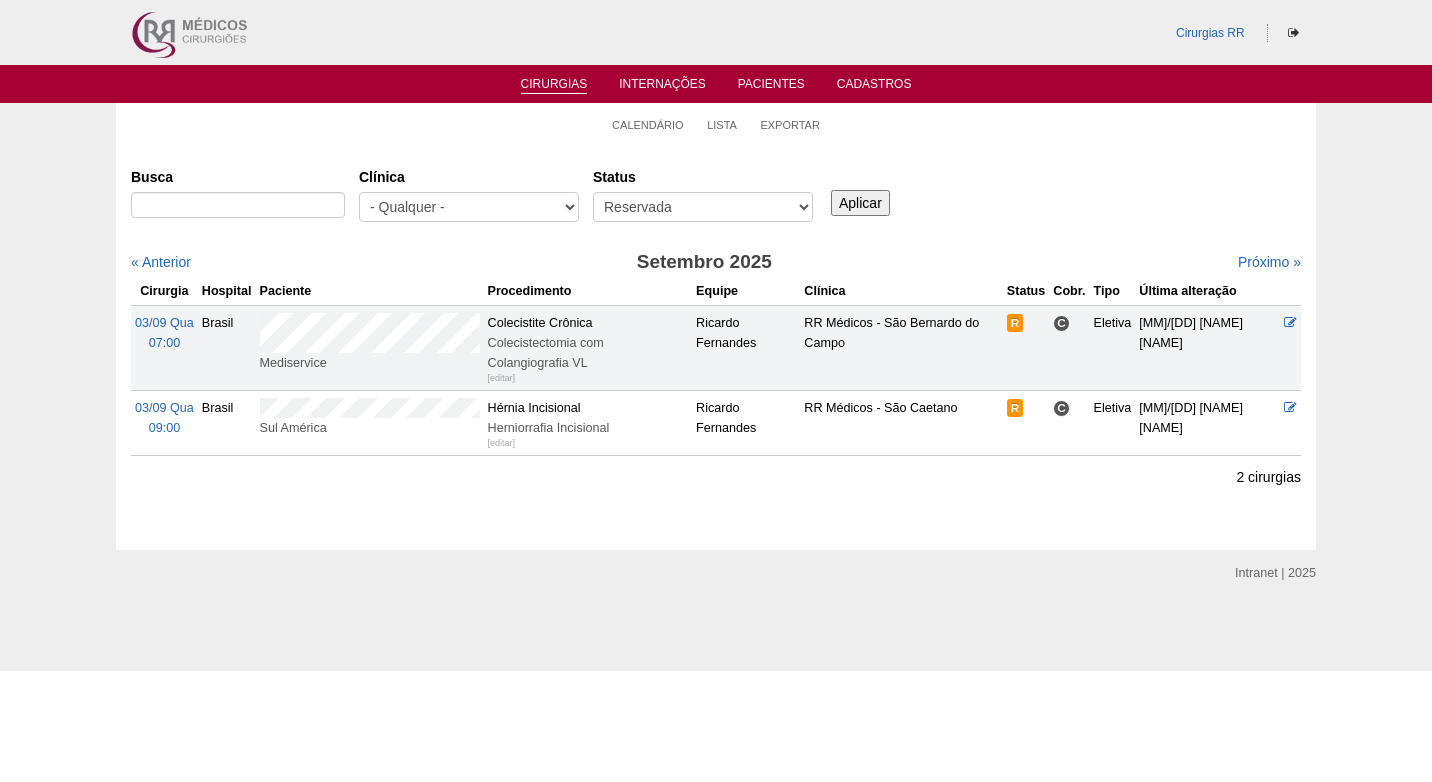 scroll, scrollTop: 0, scrollLeft: 0, axis: both 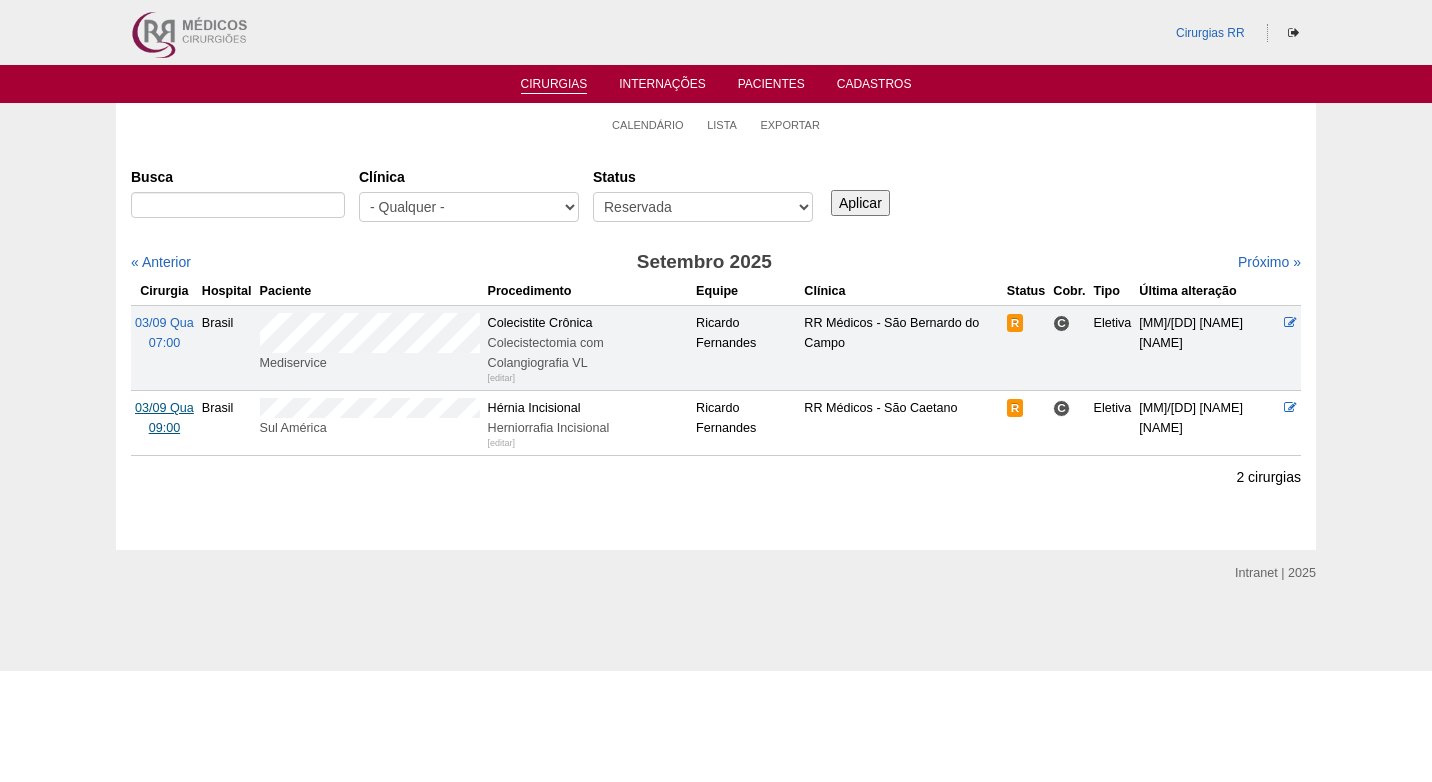 click on "03/09 Qua" at bounding box center [164, 408] 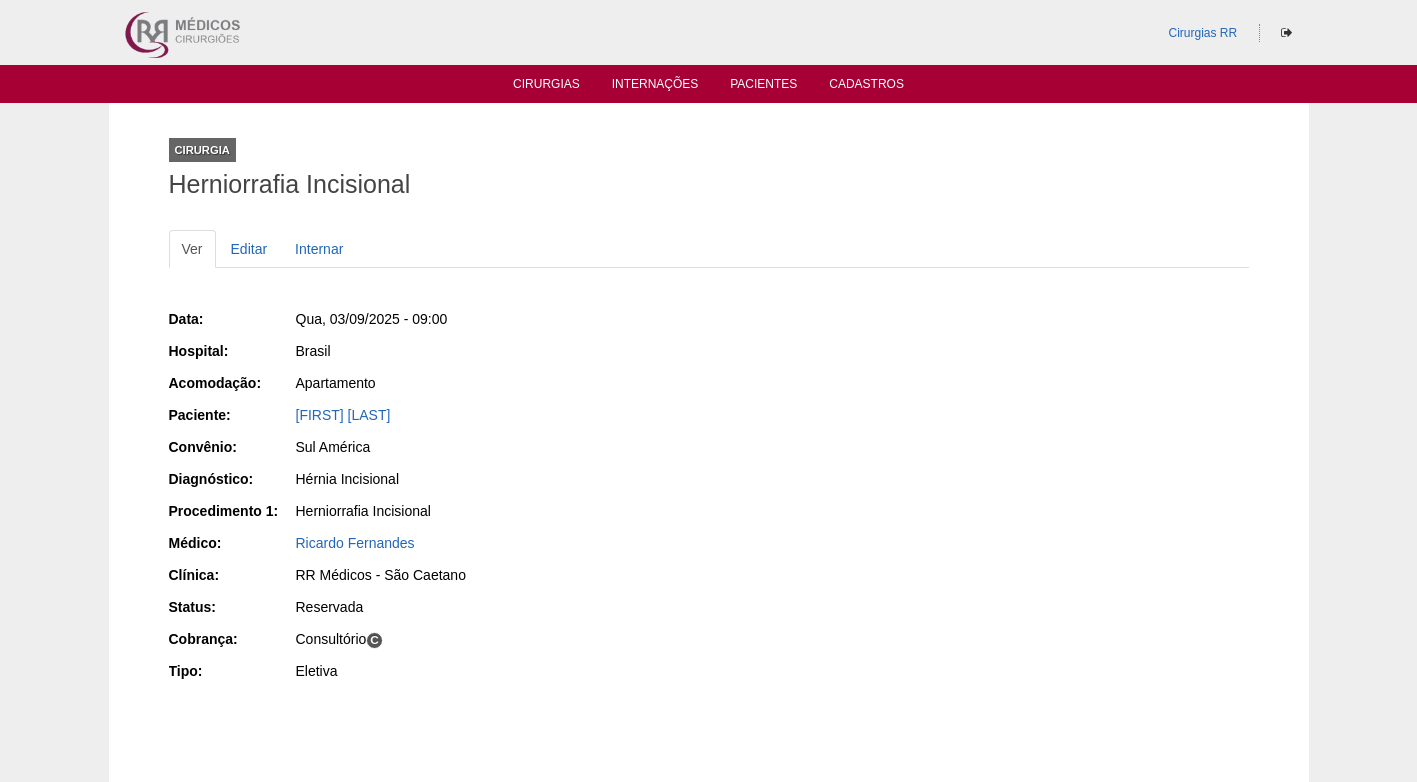 scroll, scrollTop: 0, scrollLeft: 0, axis: both 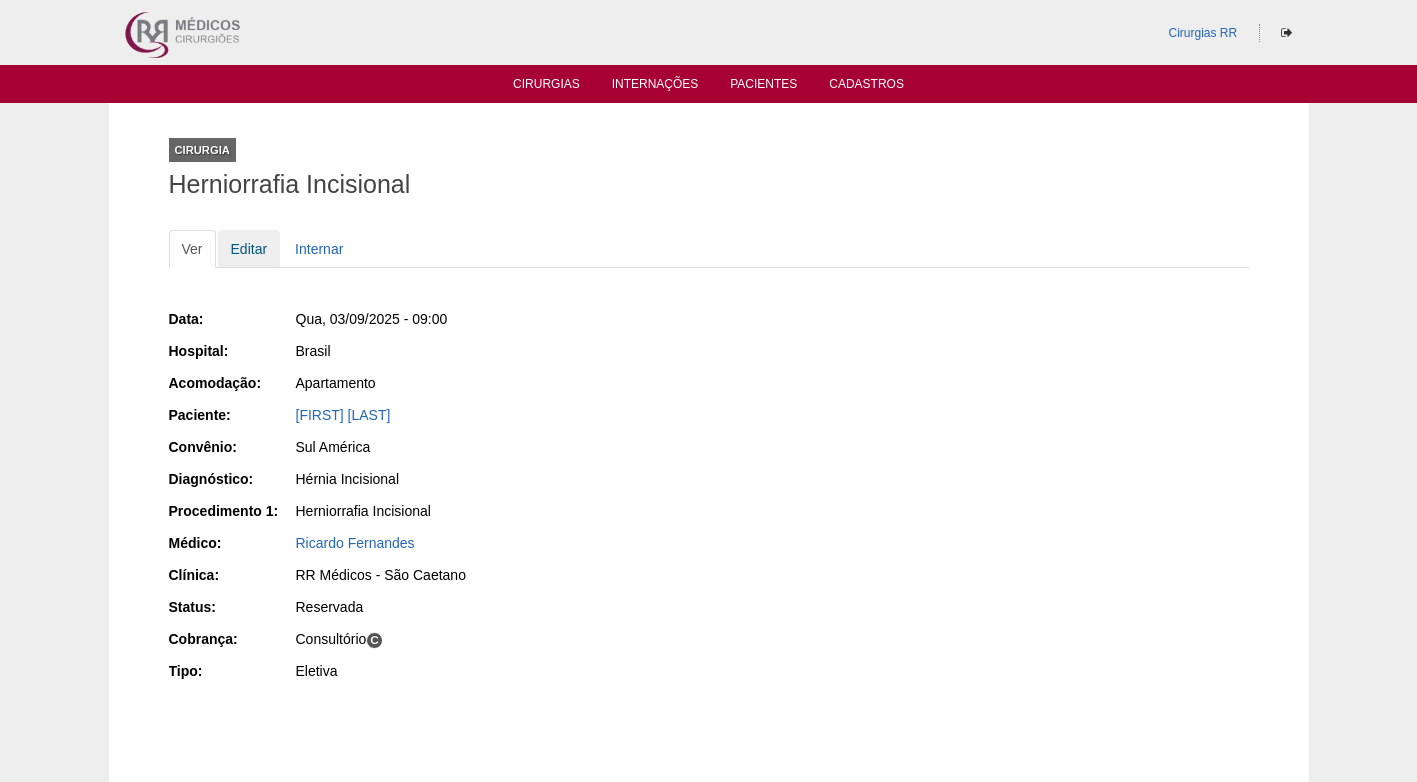 click on "Editar" at bounding box center (249, 249) 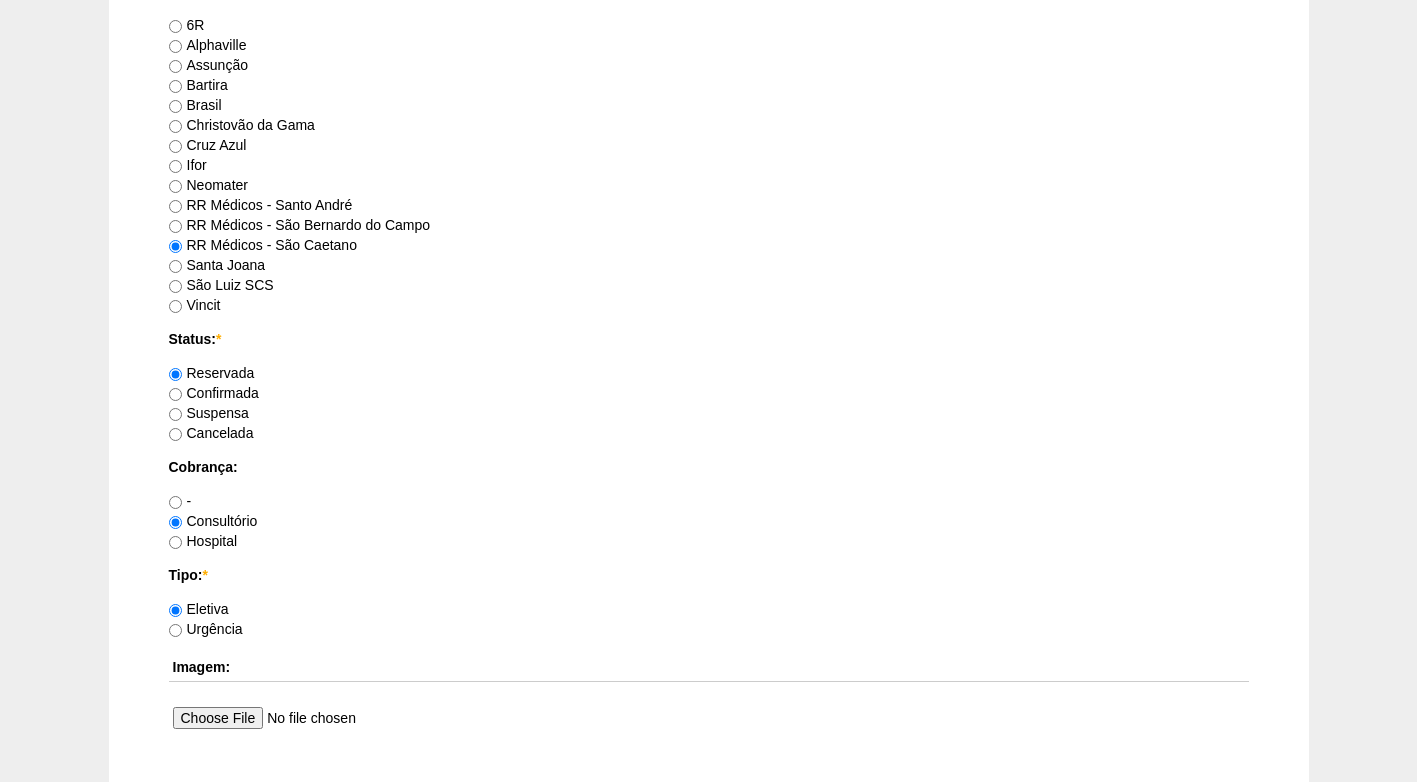 scroll, scrollTop: 1795, scrollLeft: 0, axis: vertical 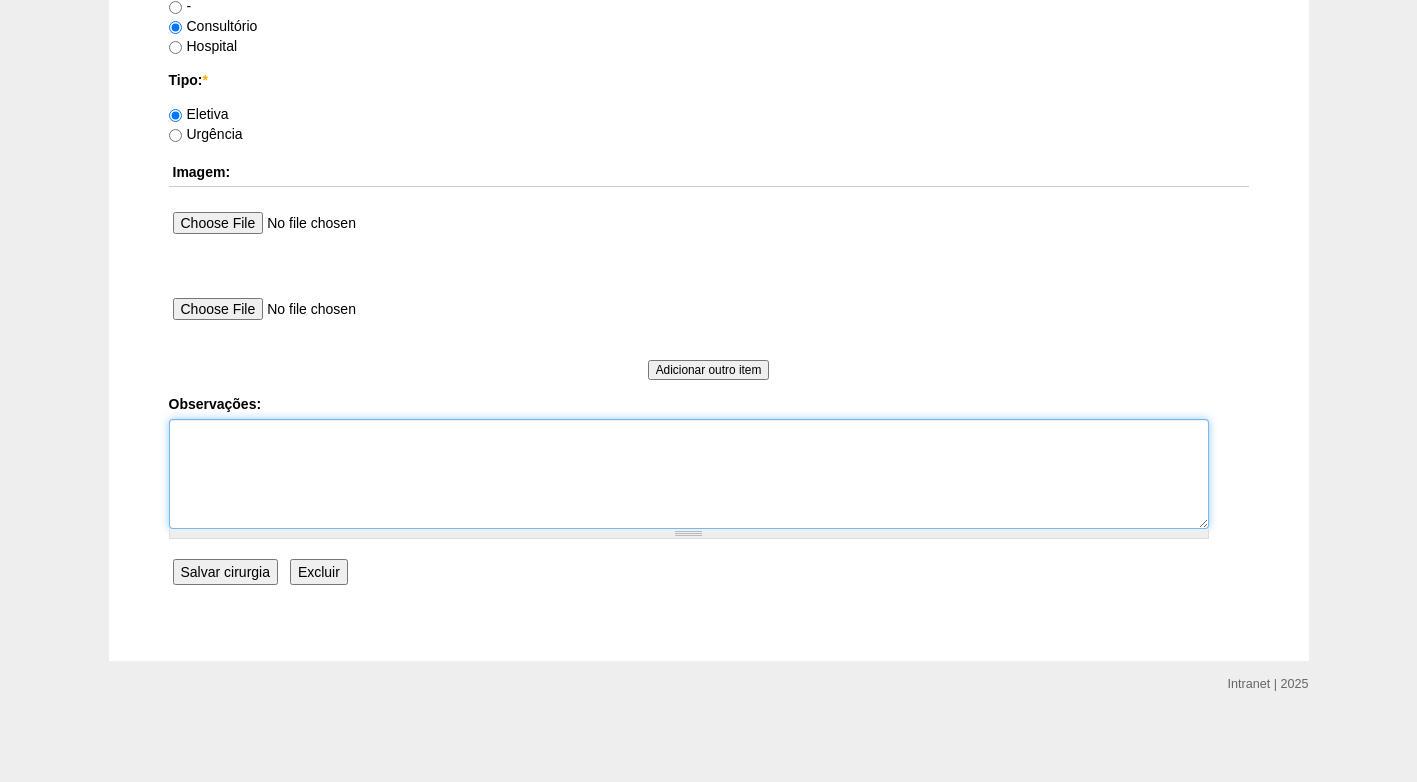 click on "Observações:" at bounding box center (689, 474) 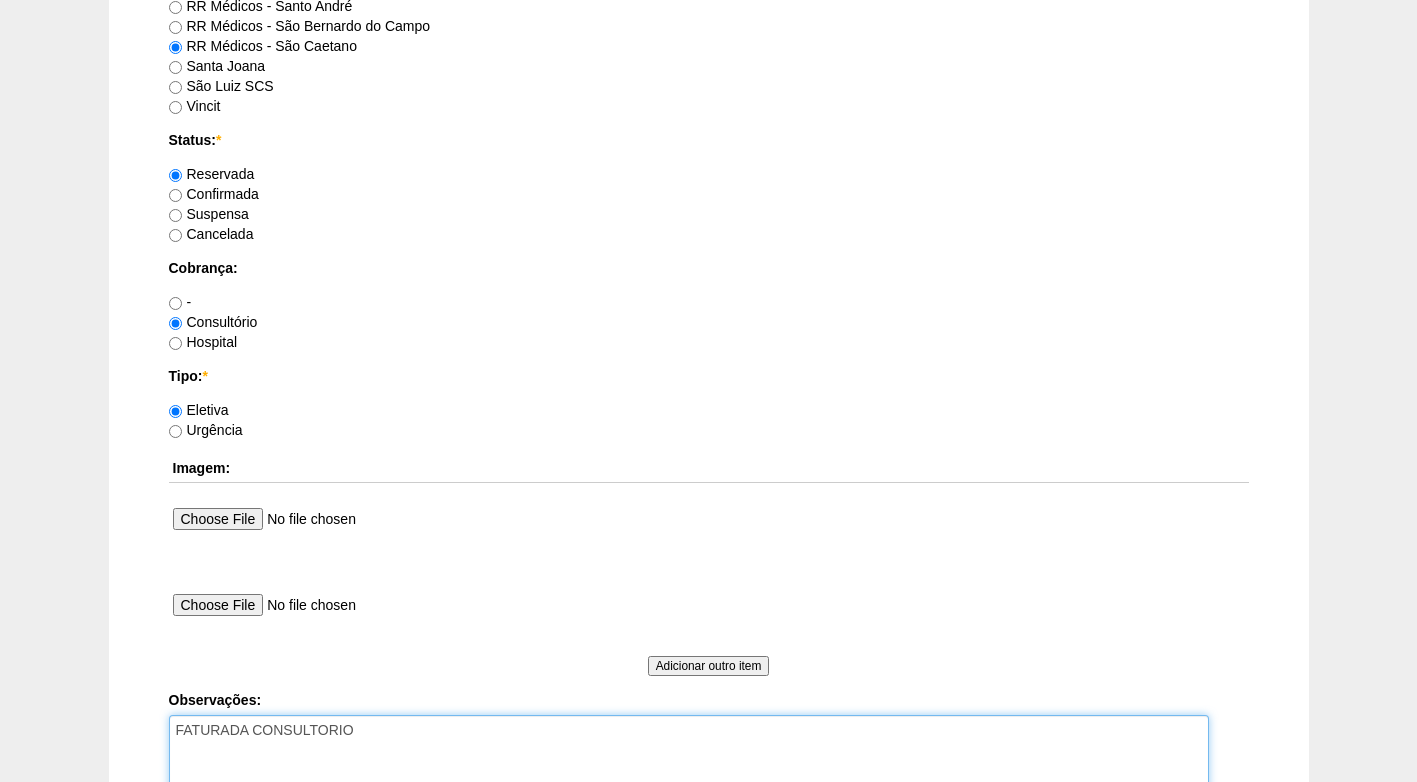 scroll, scrollTop: 1495, scrollLeft: 0, axis: vertical 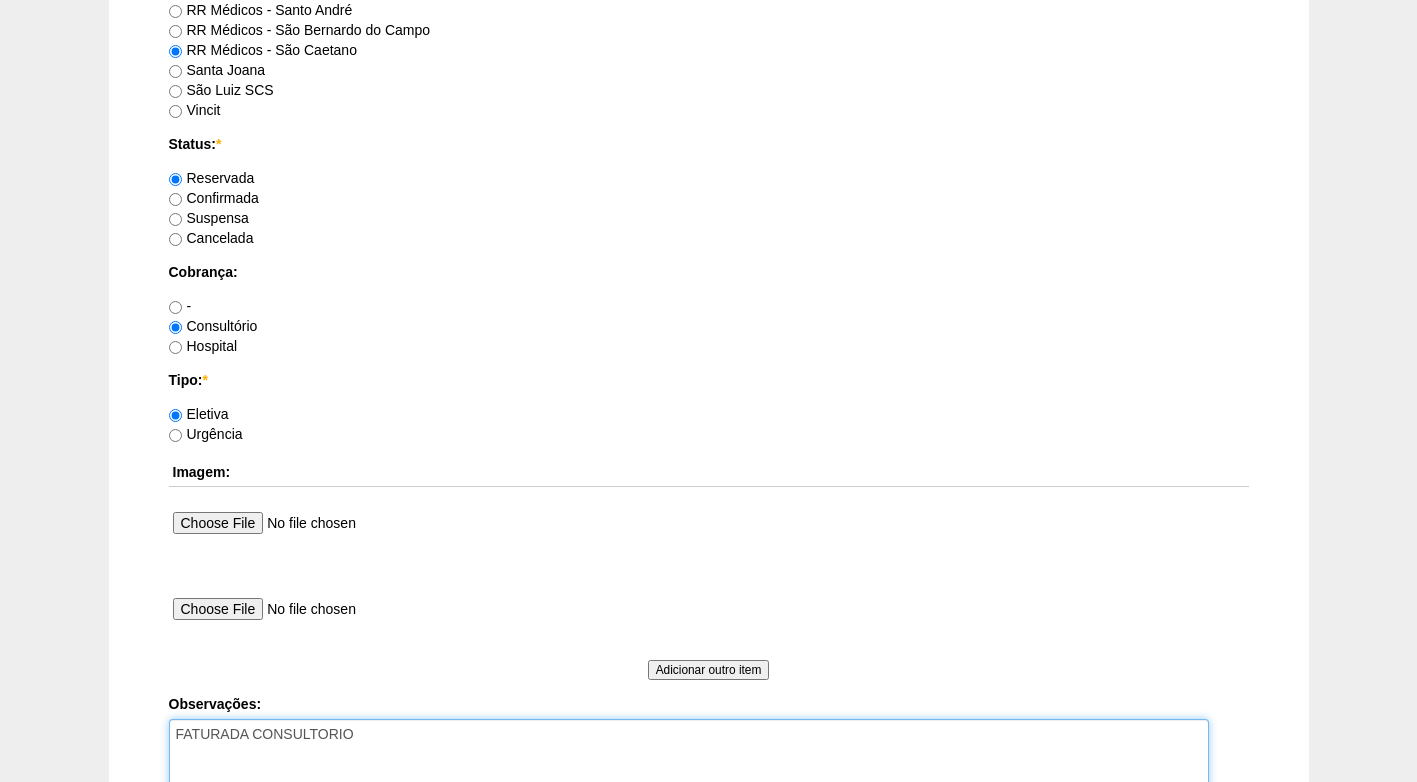 type on "FATURADA CONSULTORIO" 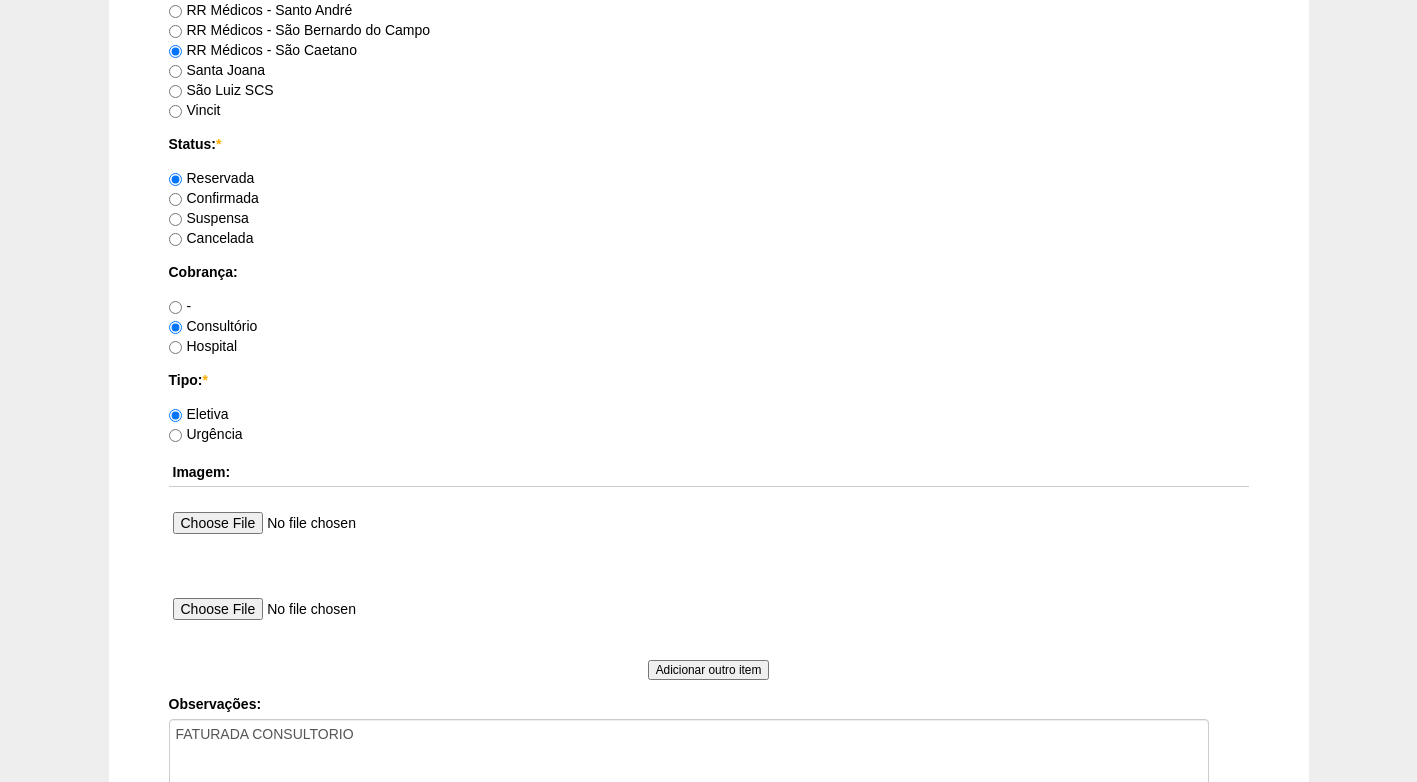 click on "Confirmada" at bounding box center [214, 198] 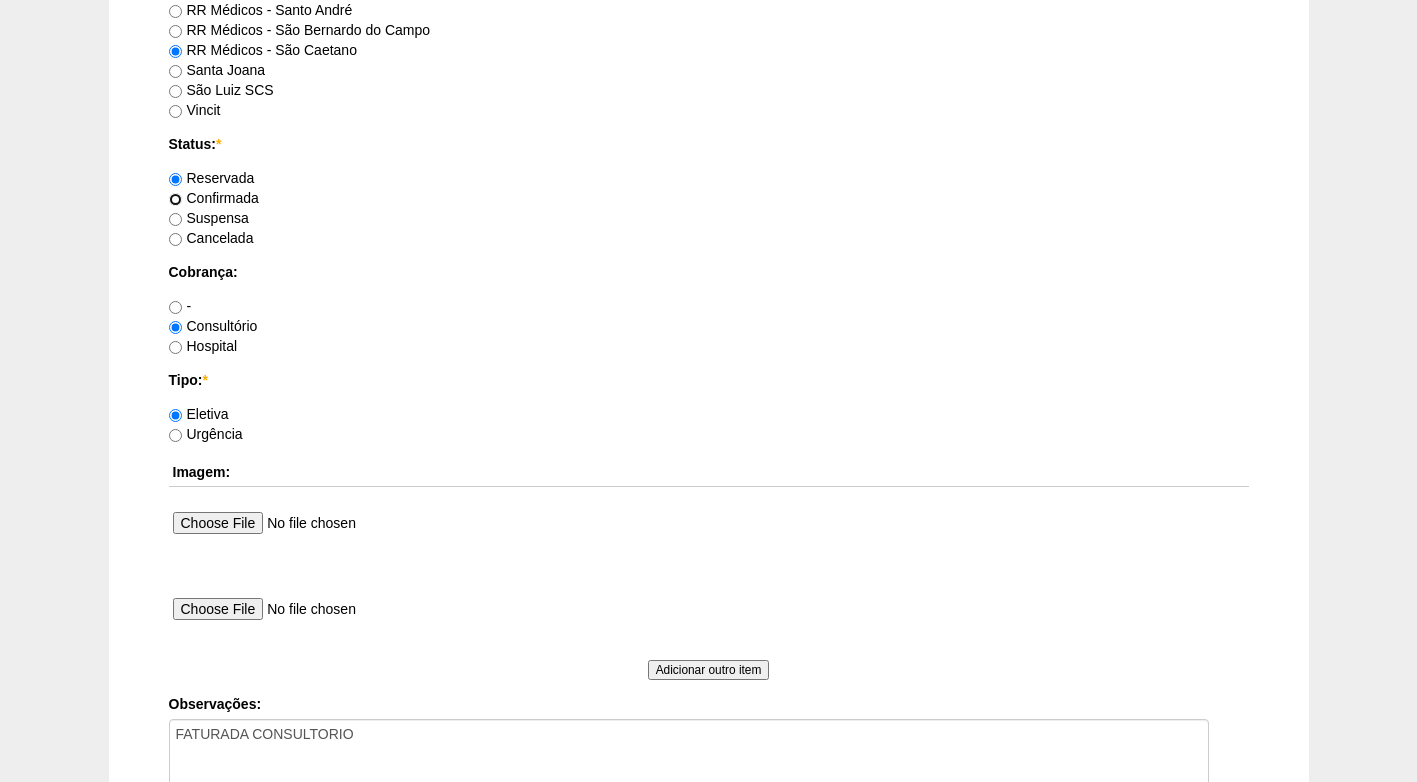 click on "Confirmada" at bounding box center (175, 199) 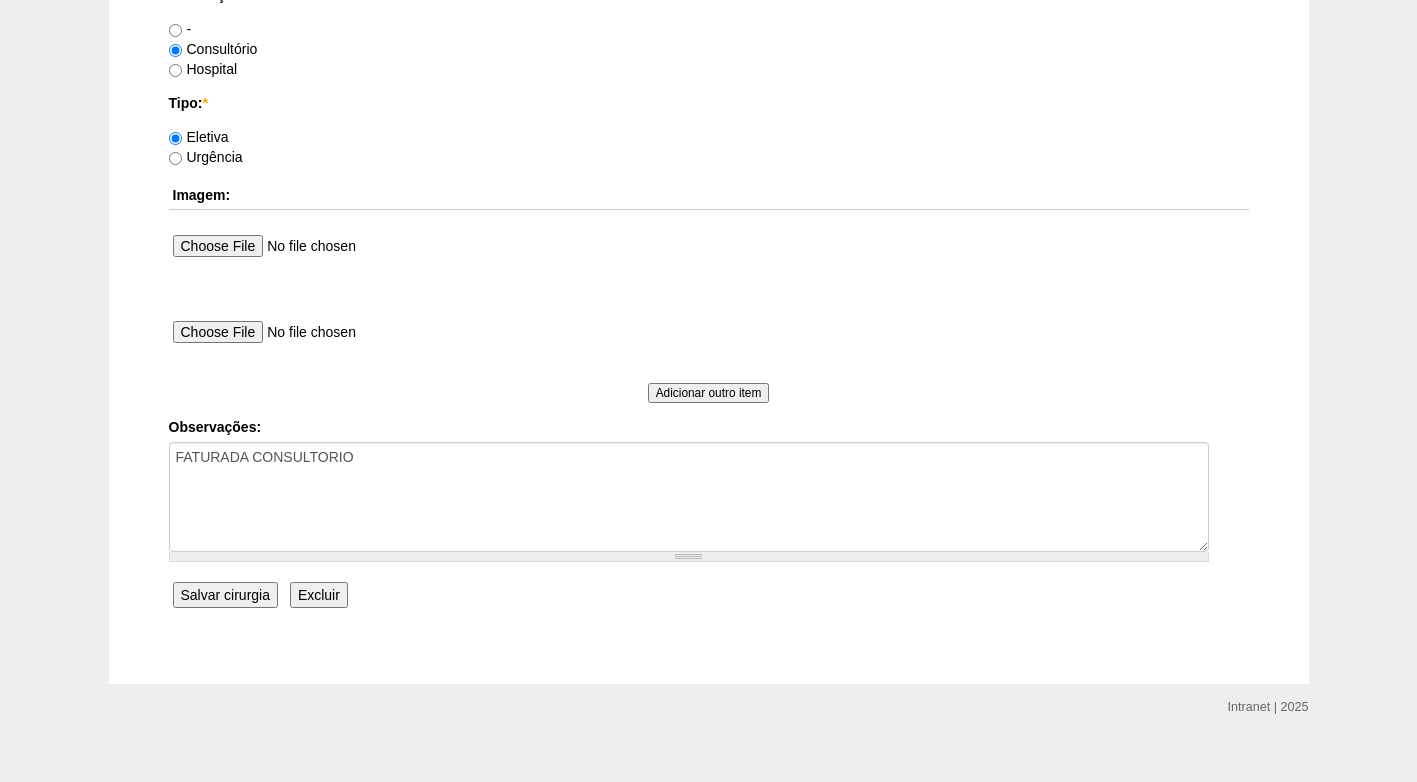 scroll, scrollTop: 1795, scrollLeft: 0, axis: vertical 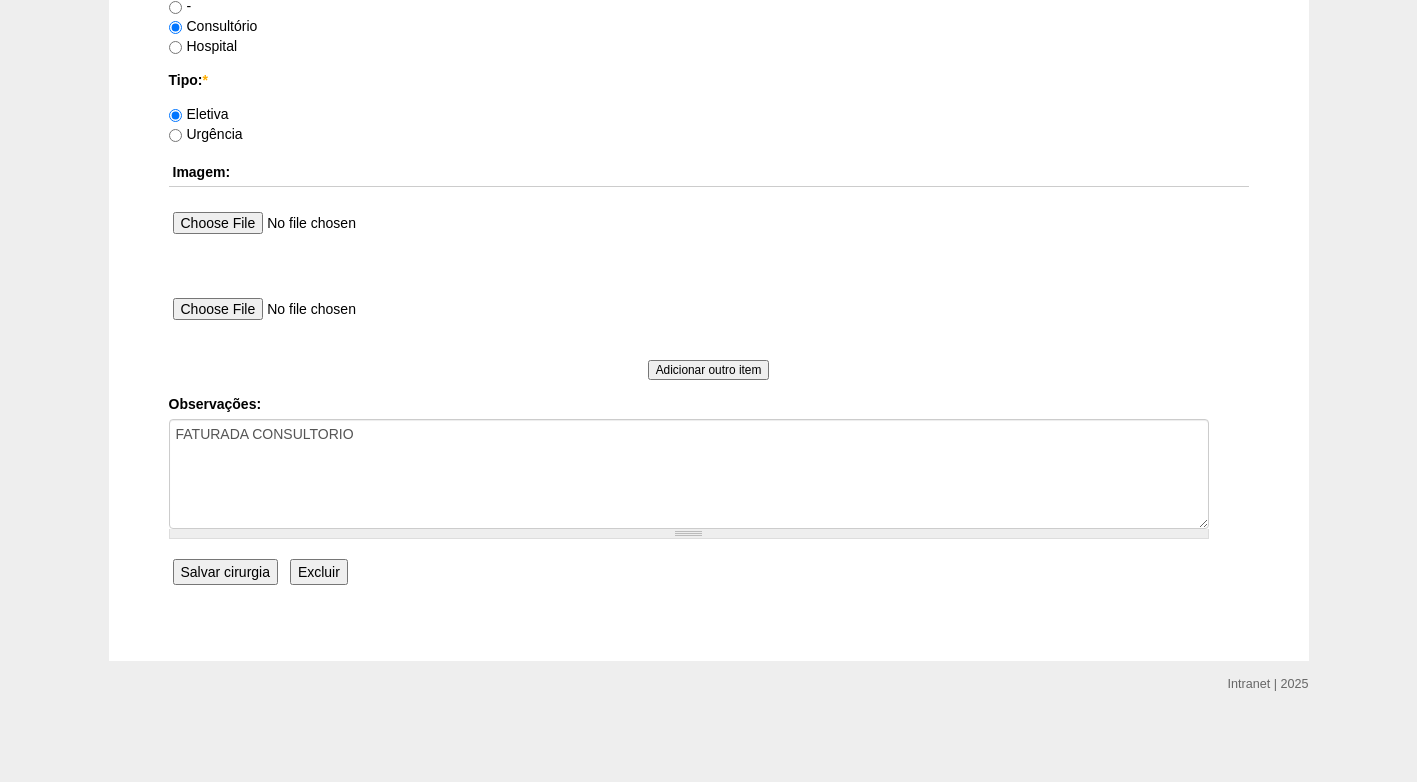 click on "Salvar cirurgia" at bounding box center [225, 572] 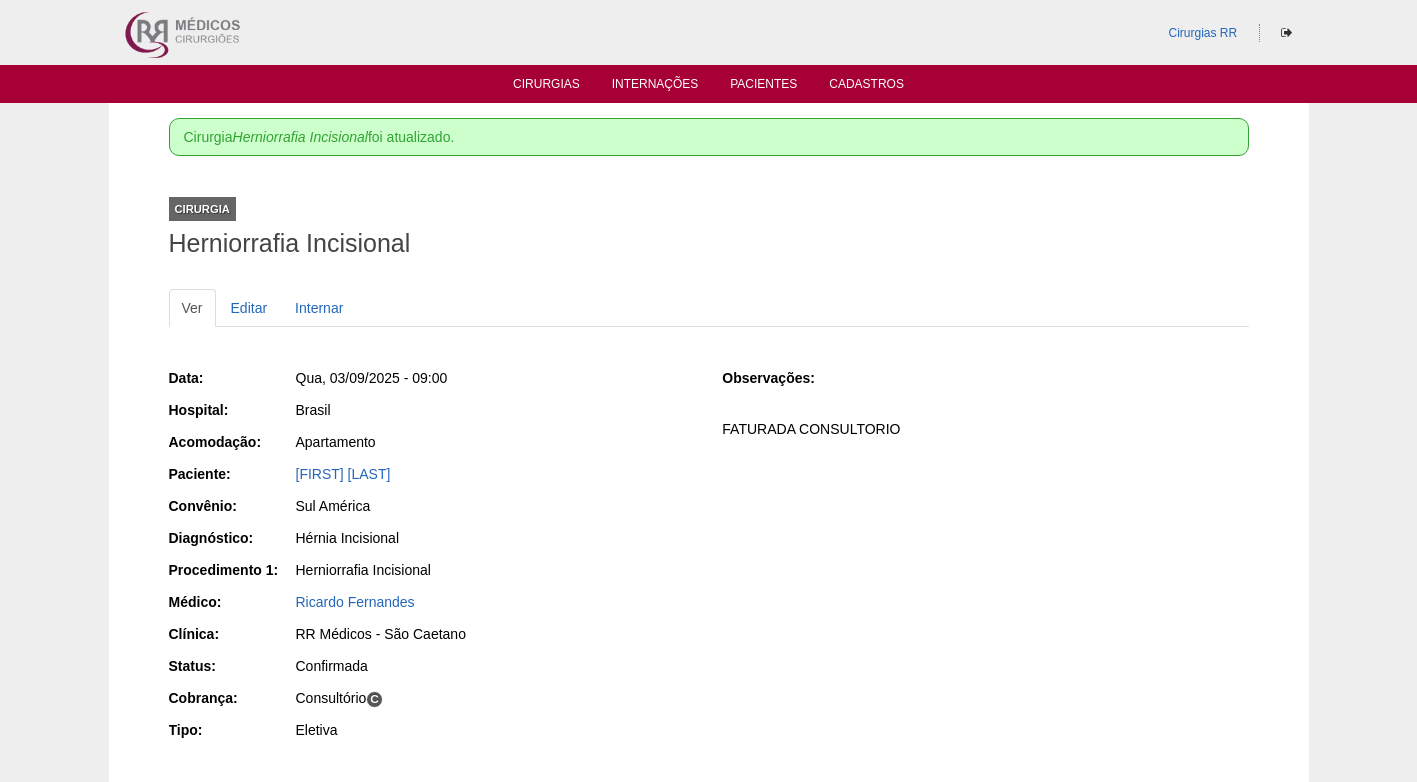 scroll, scrollTop: 0, scrollLeft: 0, axis: both 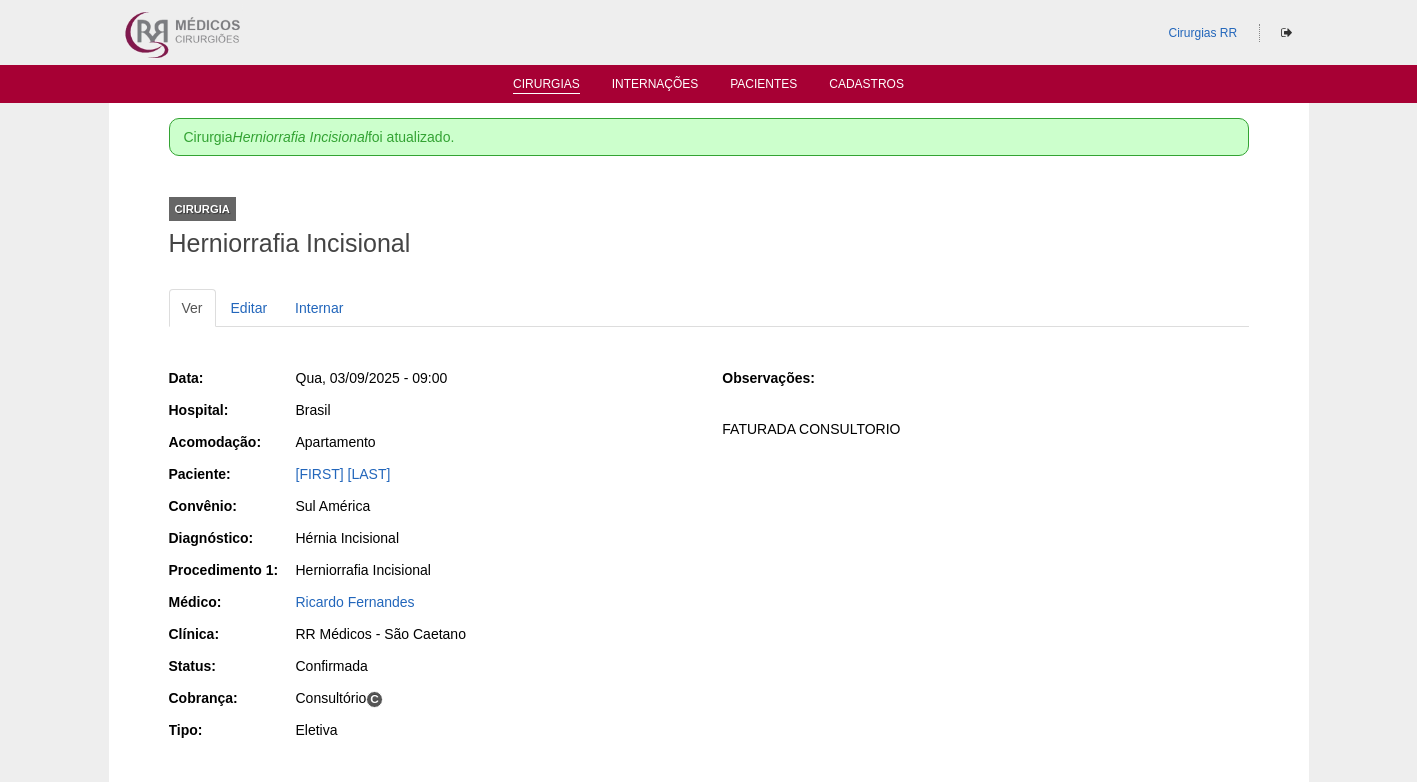 click on "Cirurgias" at bounding box center [546, 85] 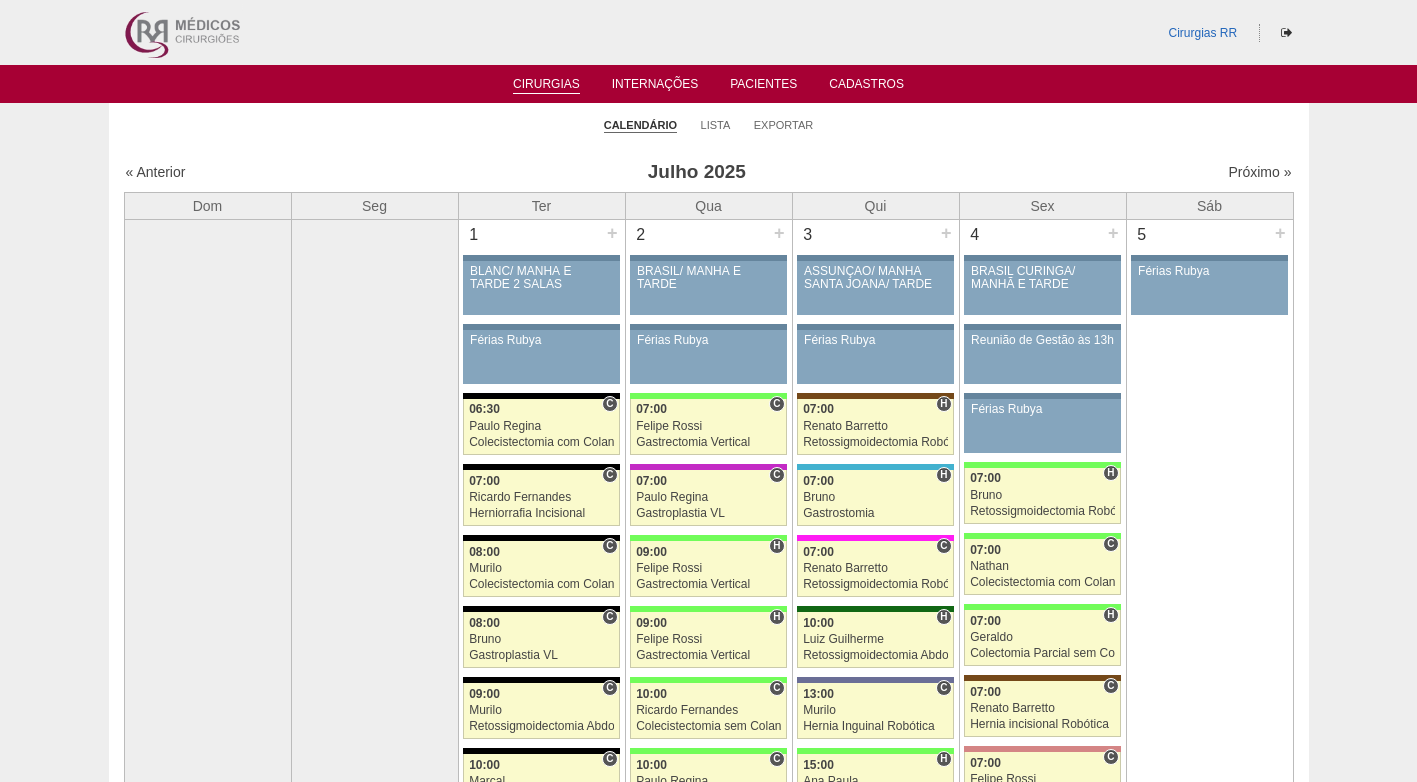 scroll, scrollTop: 0, scrollLeft: 0, axis: both 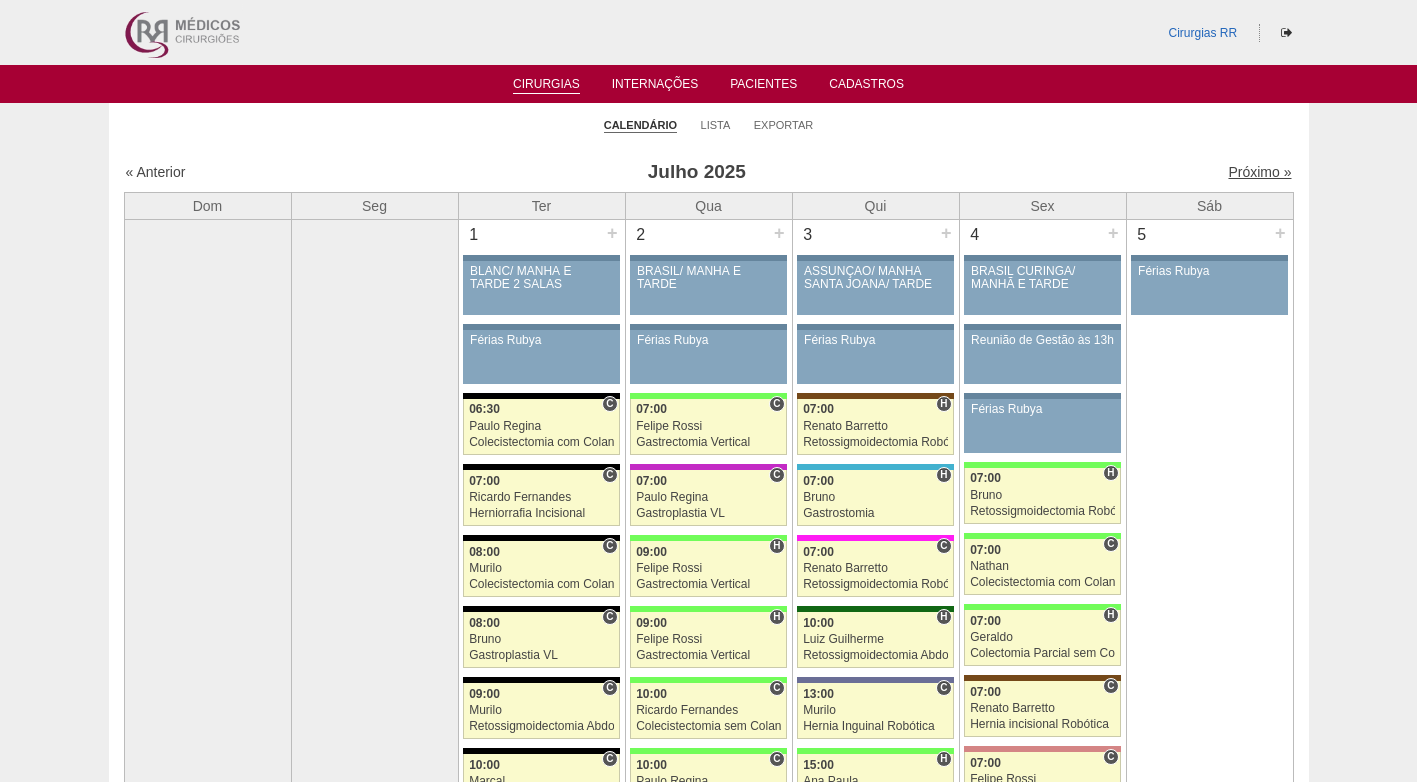 click on "Próximo »" at bounding box center [1259, 172] 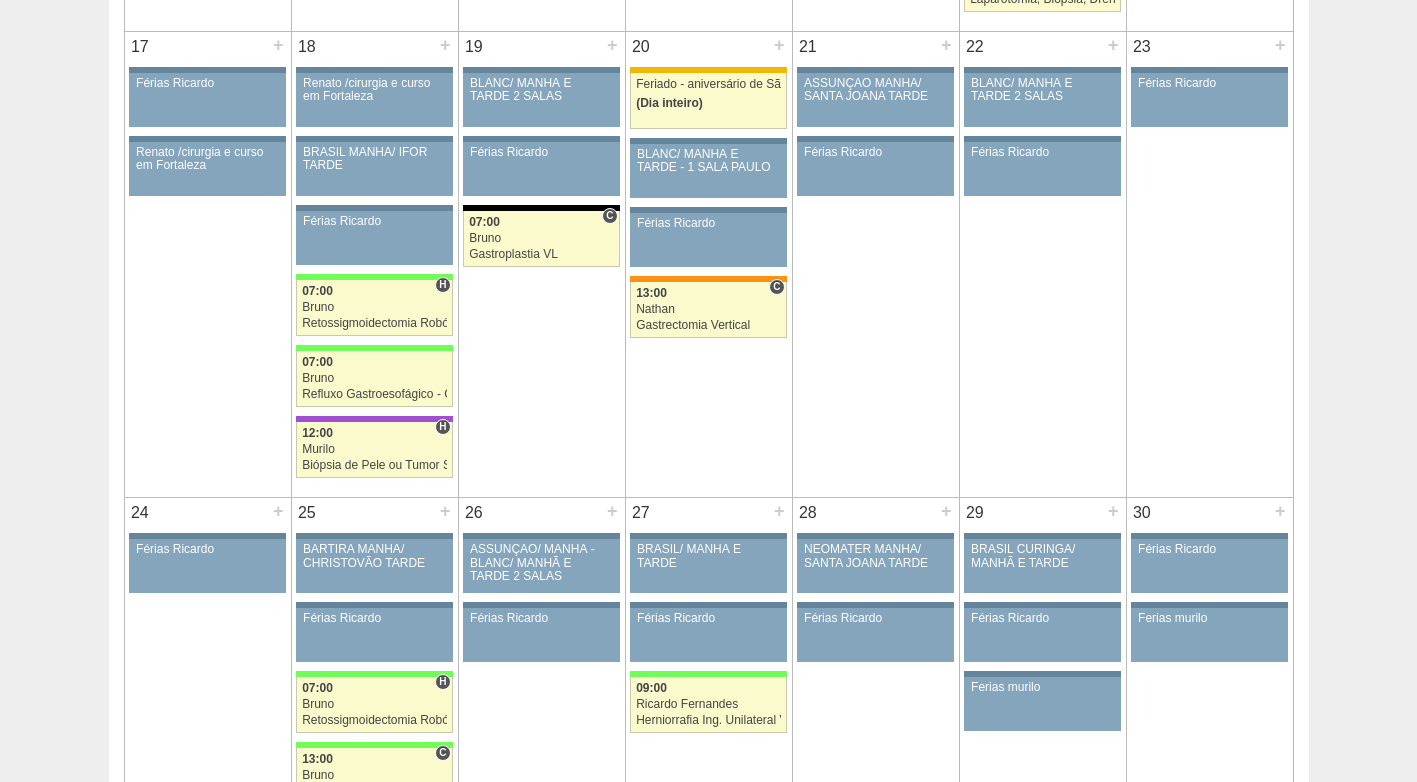 scroll, scrollTop: 1500, scrollLeft: 0, axis: vertical 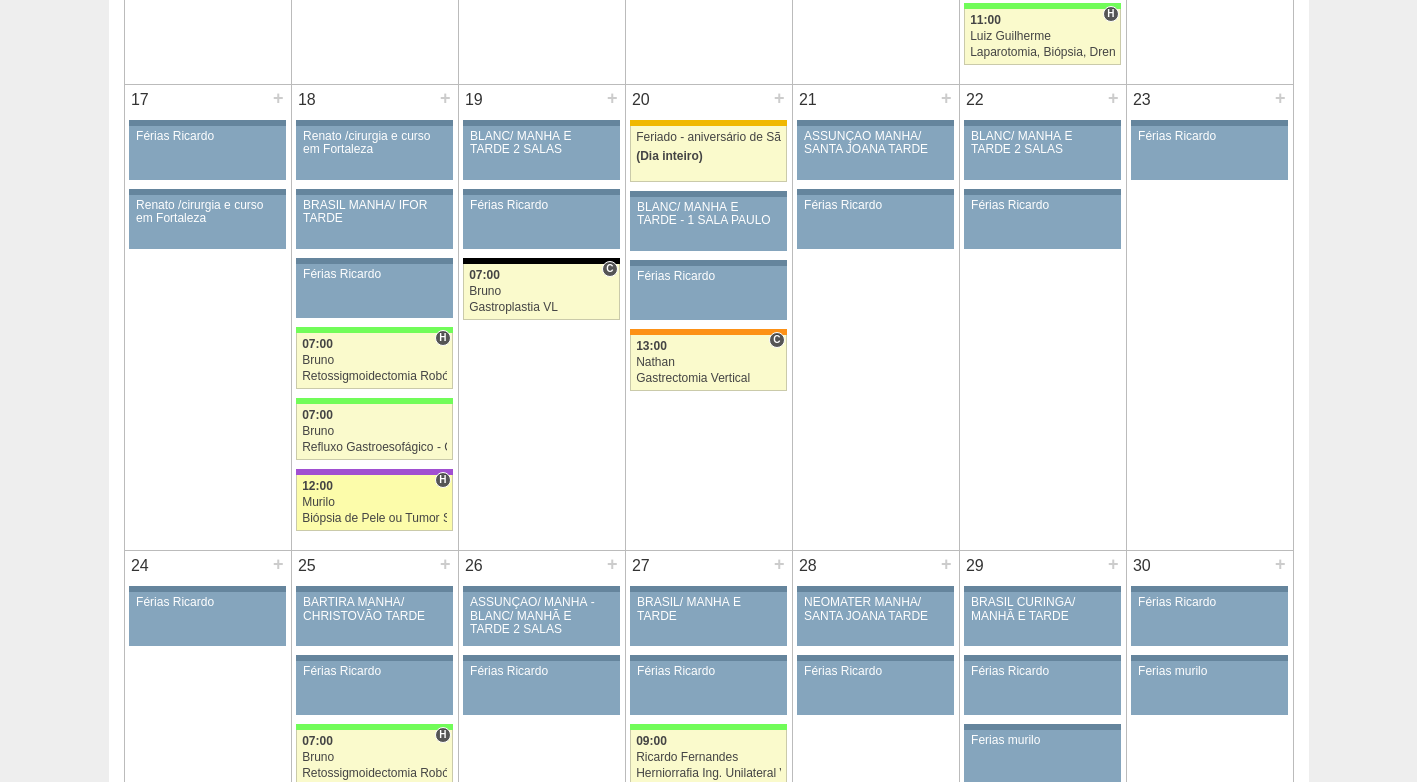 click on "Murilo" at bounding box center [374, 502] 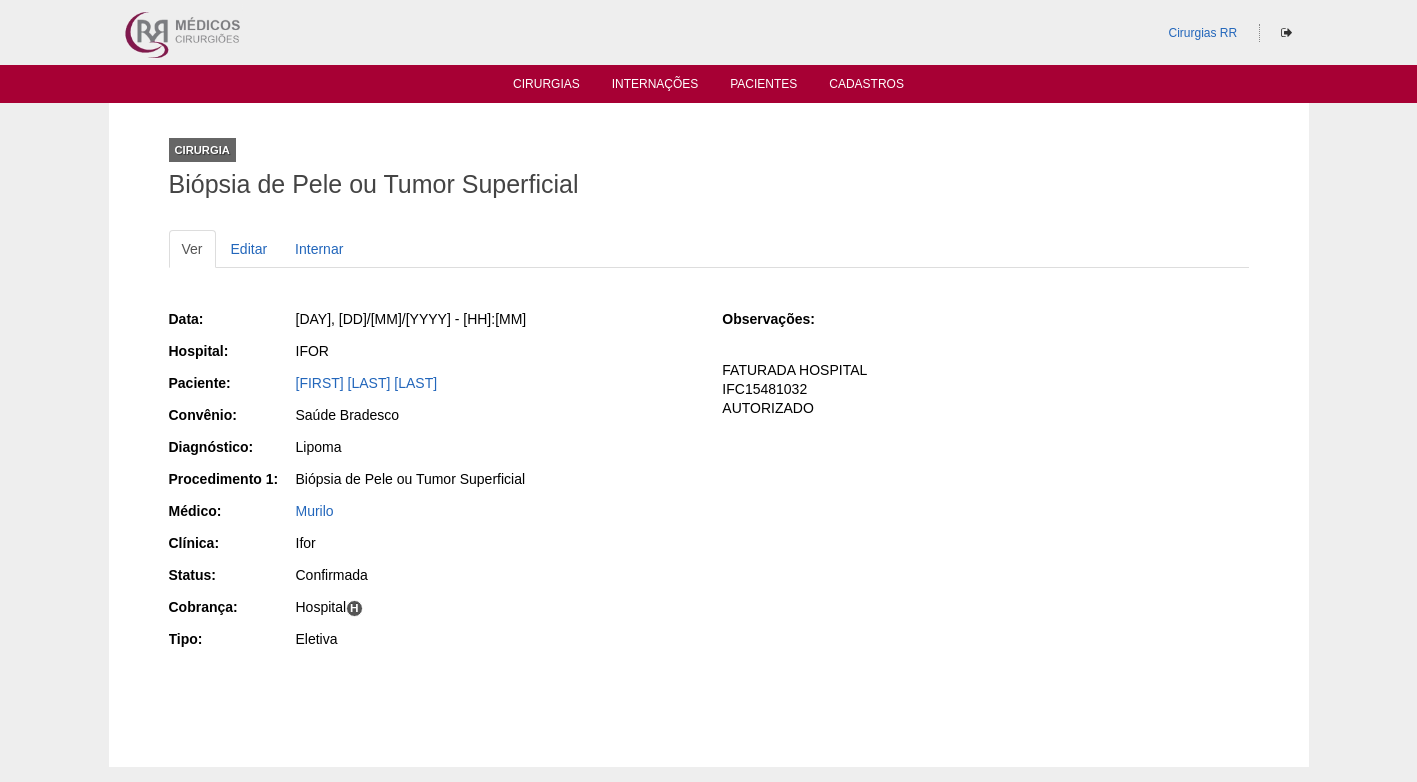 scroll, scrollTop: 0, scrollLeft: 0, axis: both 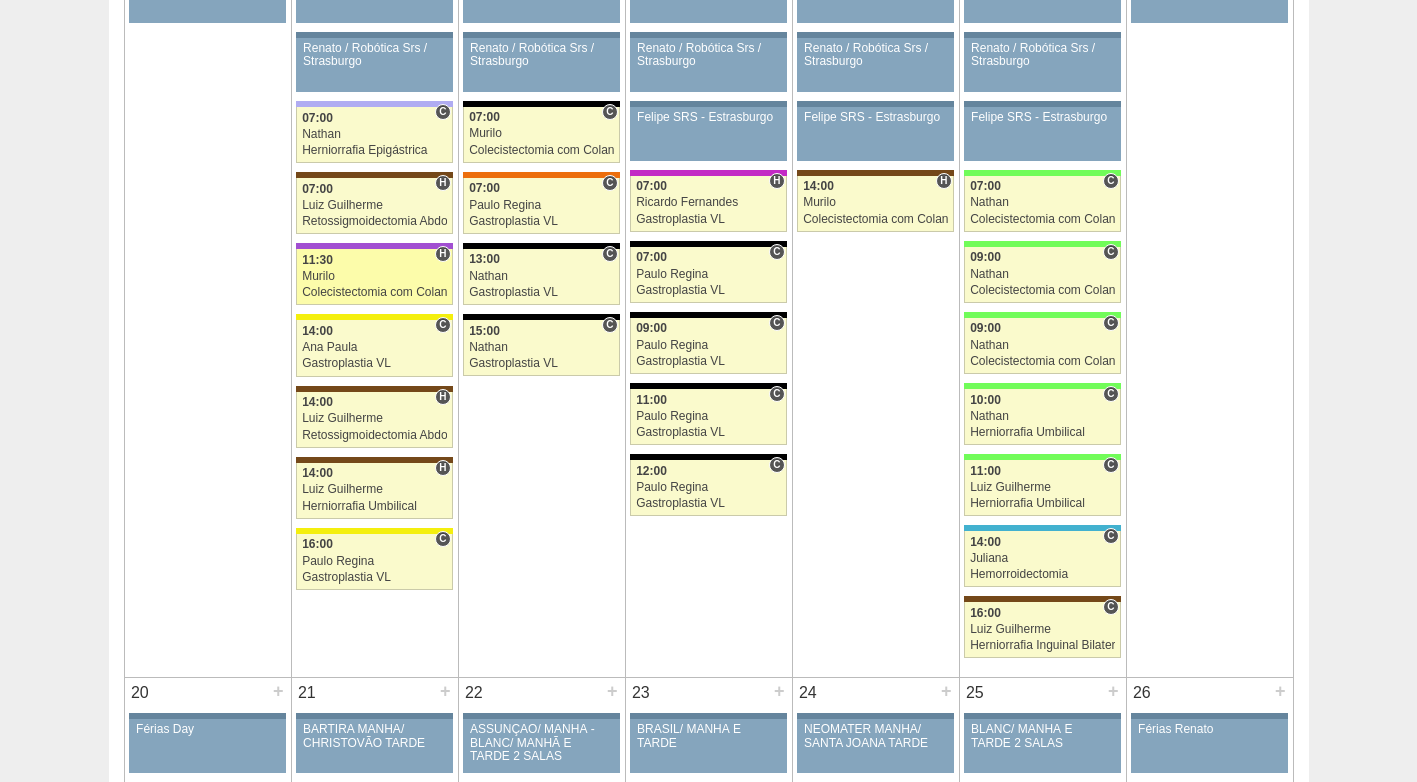 click on "Murilo" at bounding box center [374, 276] 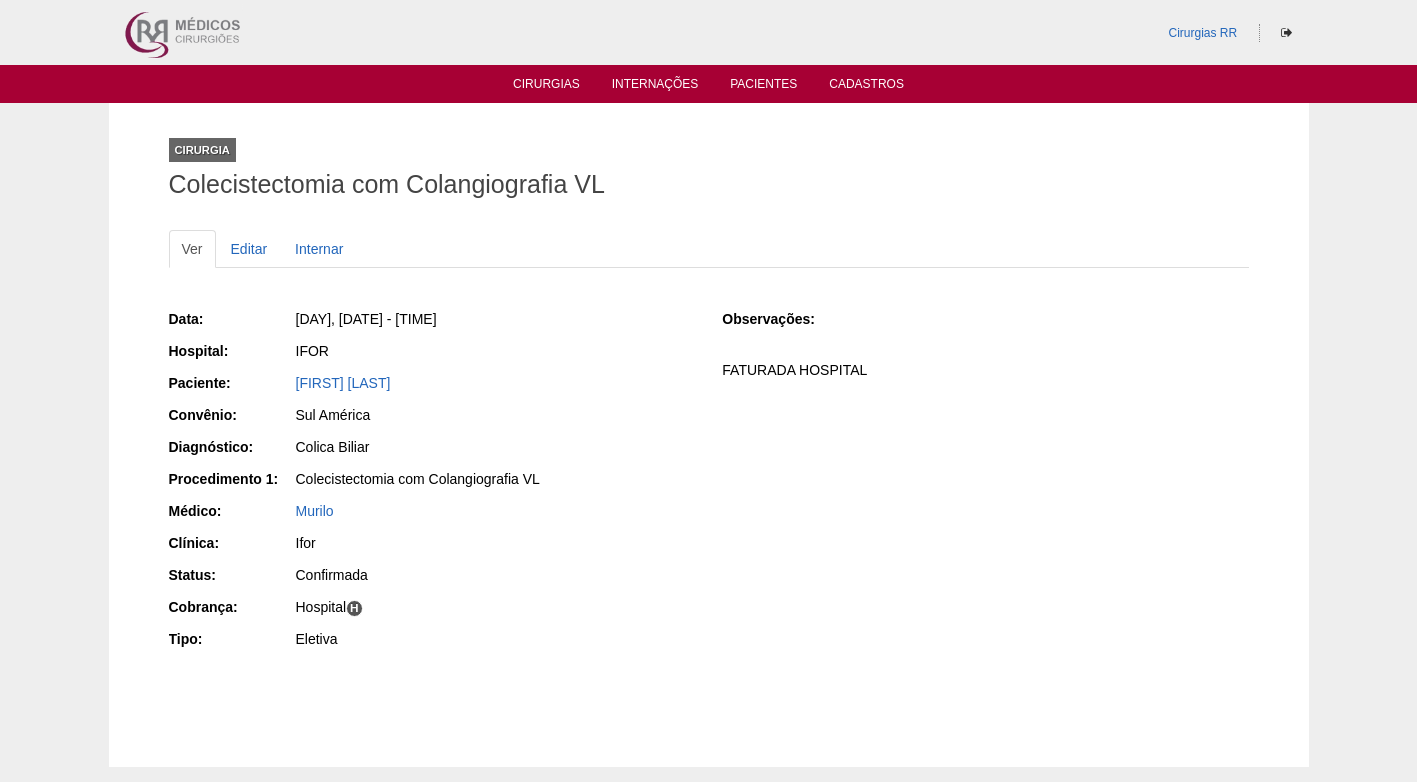 scroll, scrollTop: 0, scrollLeft: 0, axis: both 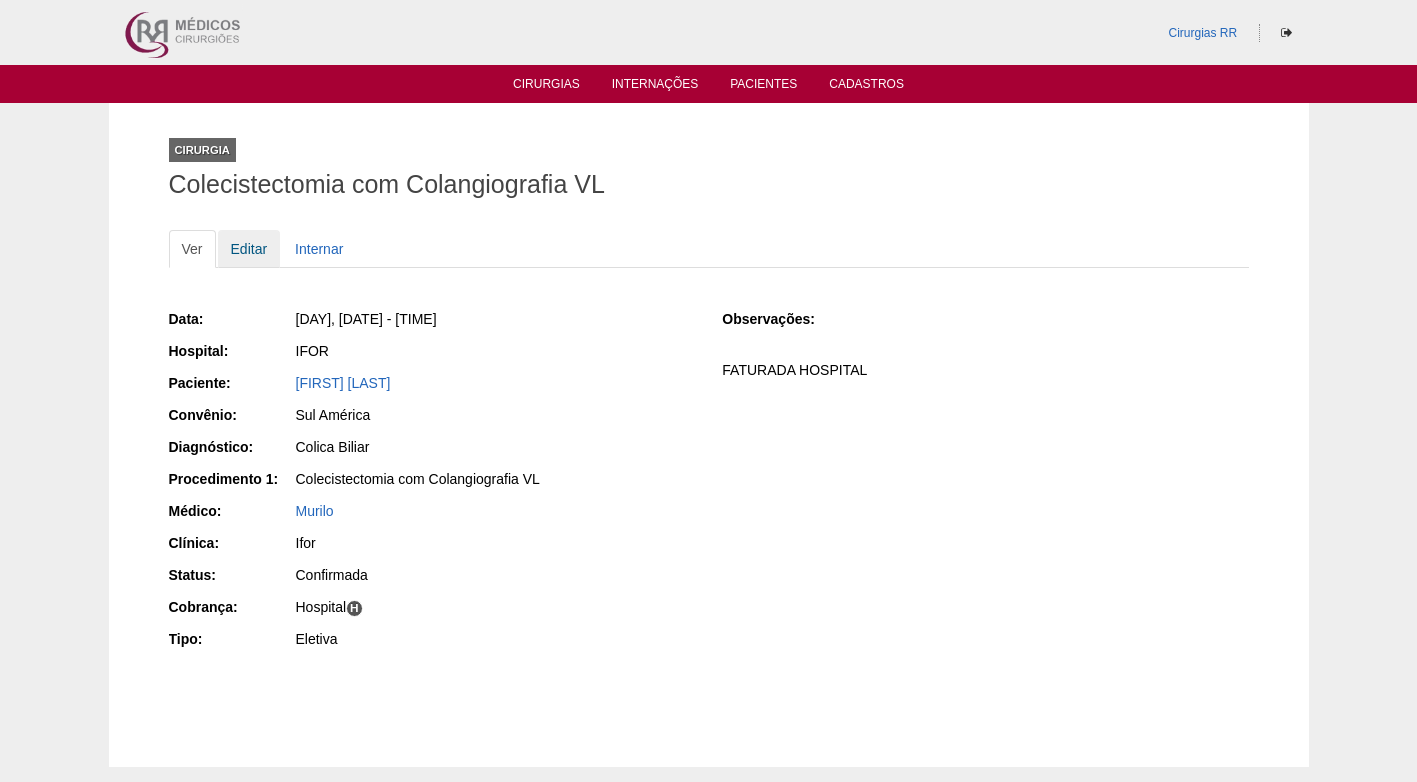click on "Editar" at bounding box center [249, 249] 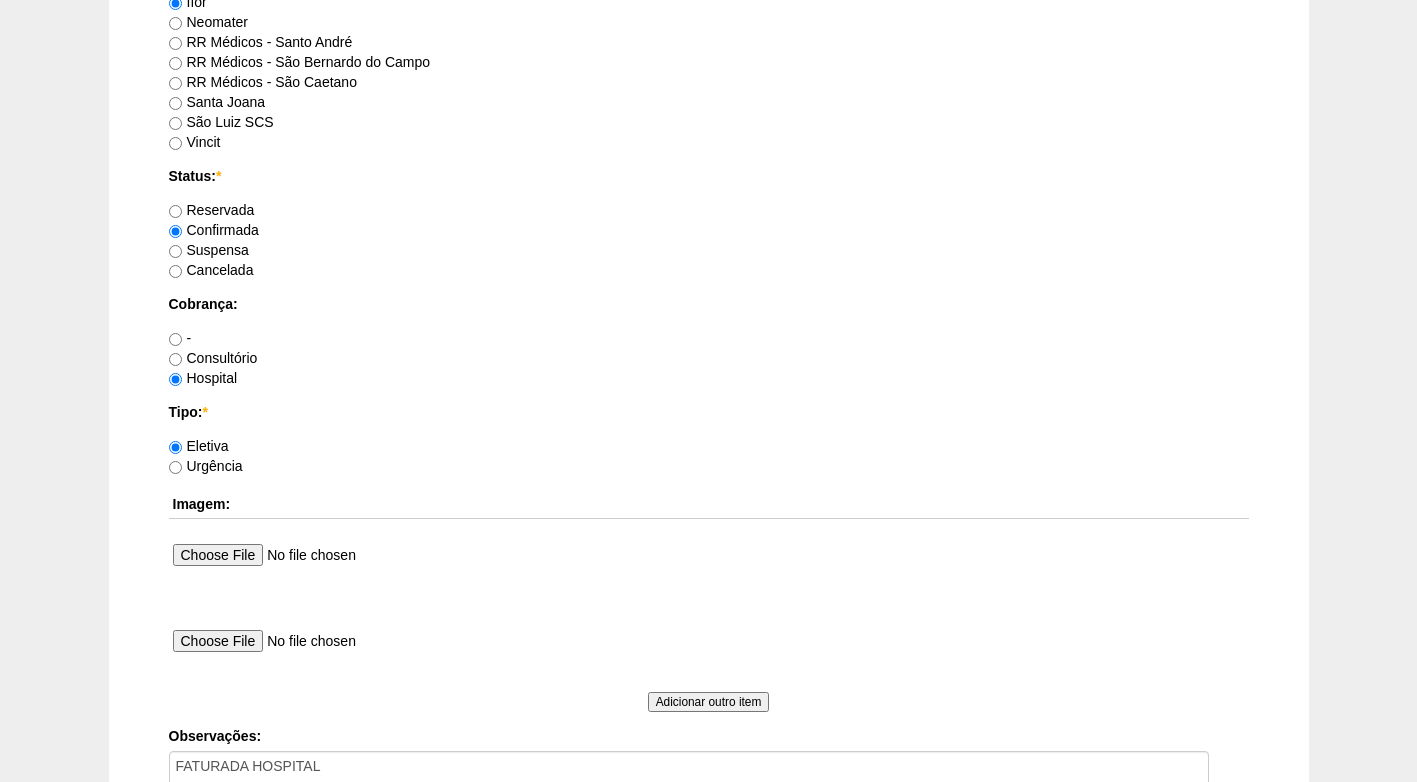 scroll, scrollTop: 1700, scrollLeft: 0, axis: vertical 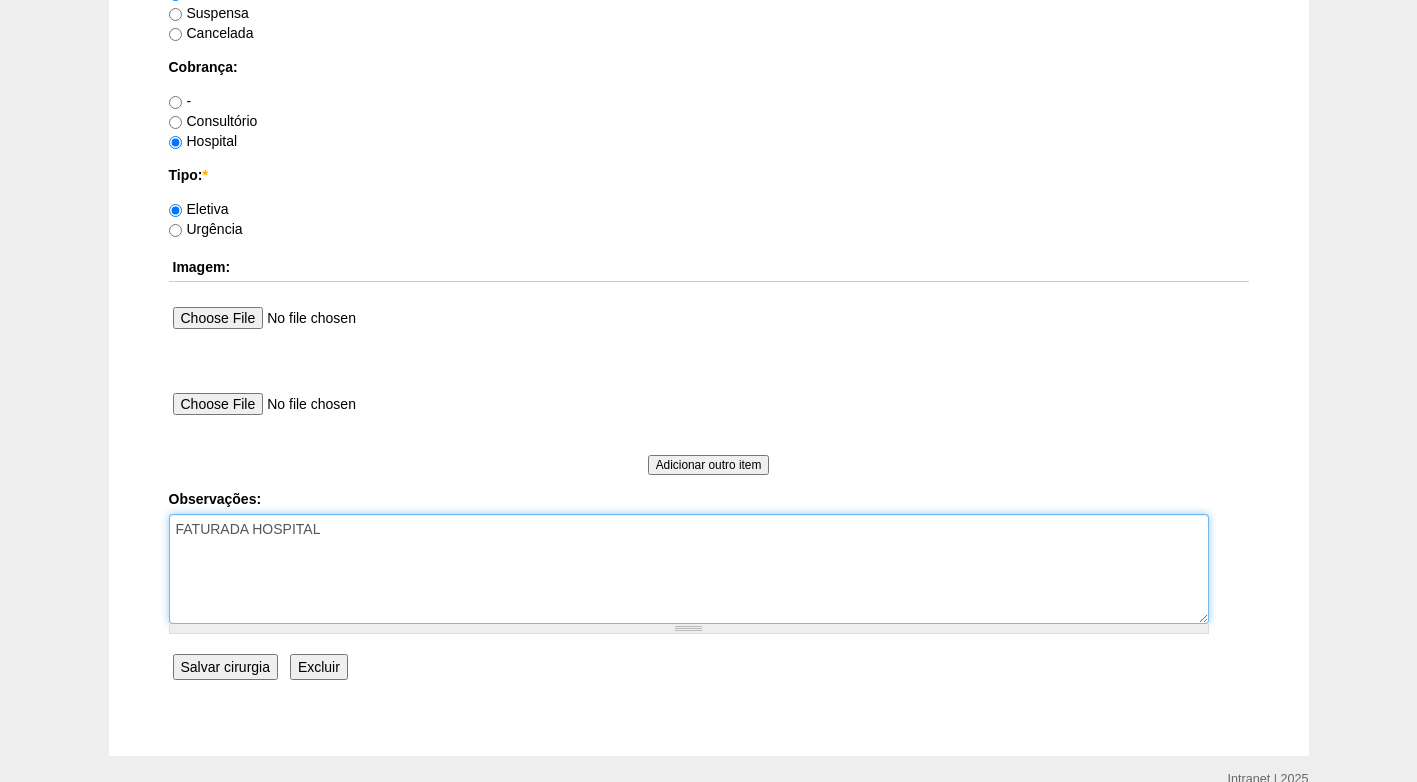 click on "FATURADA HOSPITAL" at bounding box center [689, 569] 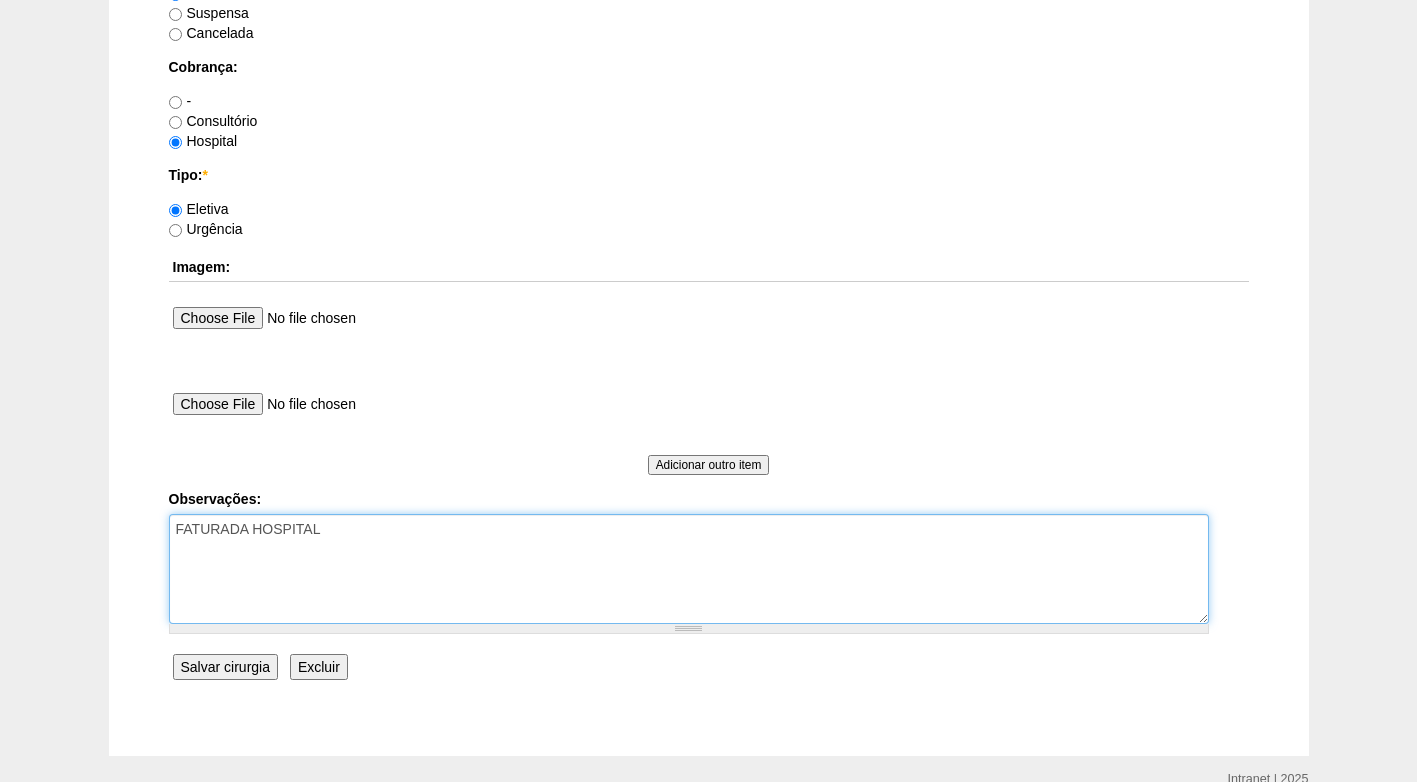 paste on "IFC15480530" 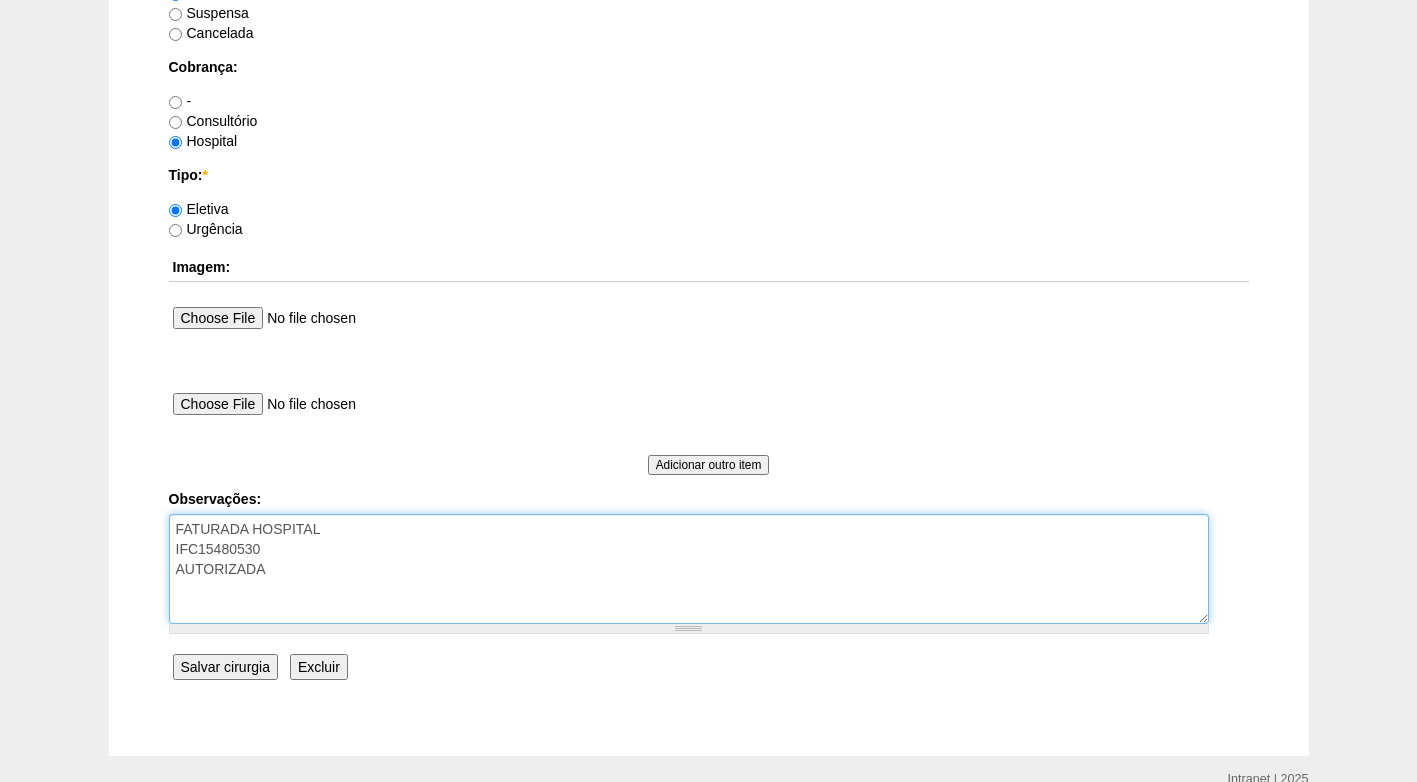 type on "FATURADA HOSPITAL
IFC15480530
AUTORIZADA" 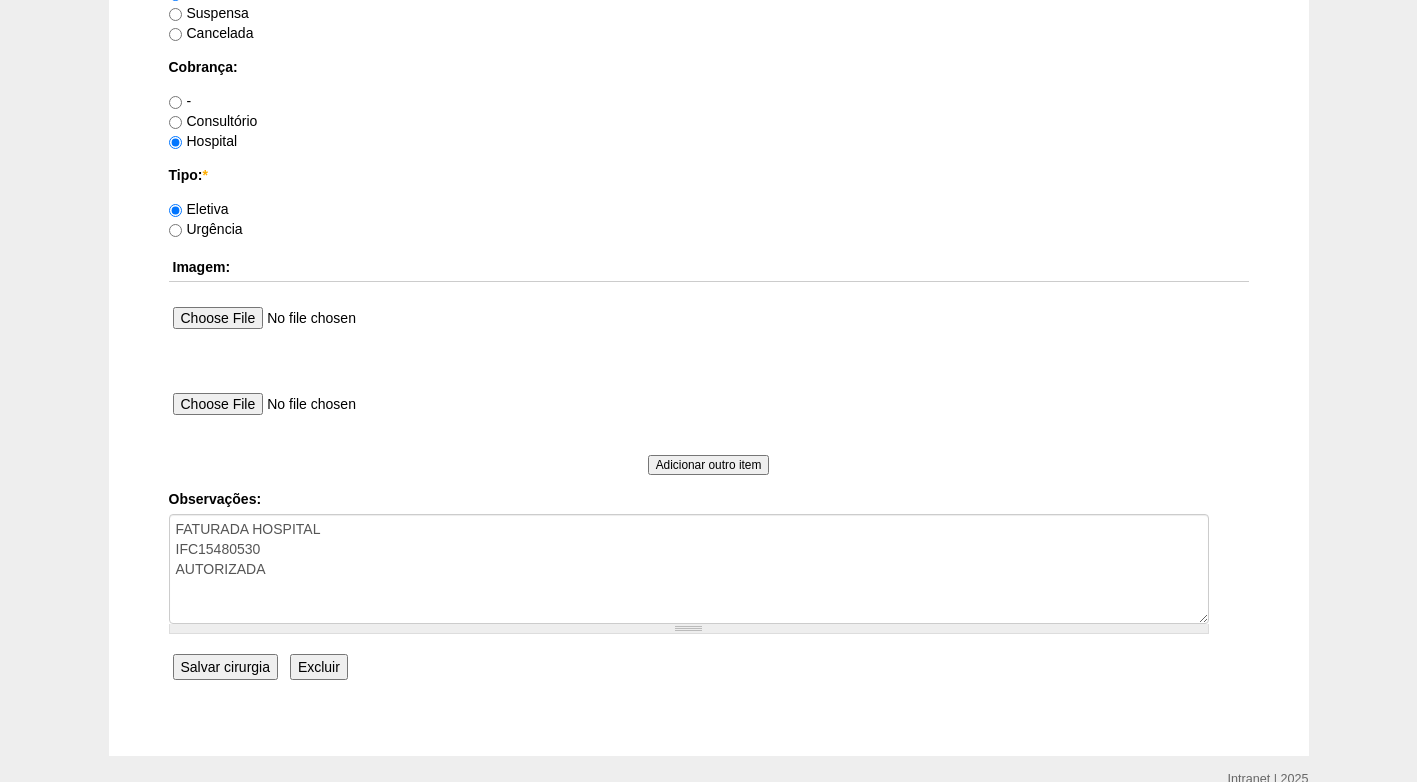 click on "Salvar cirurgia" at bounding box center (225, 667) 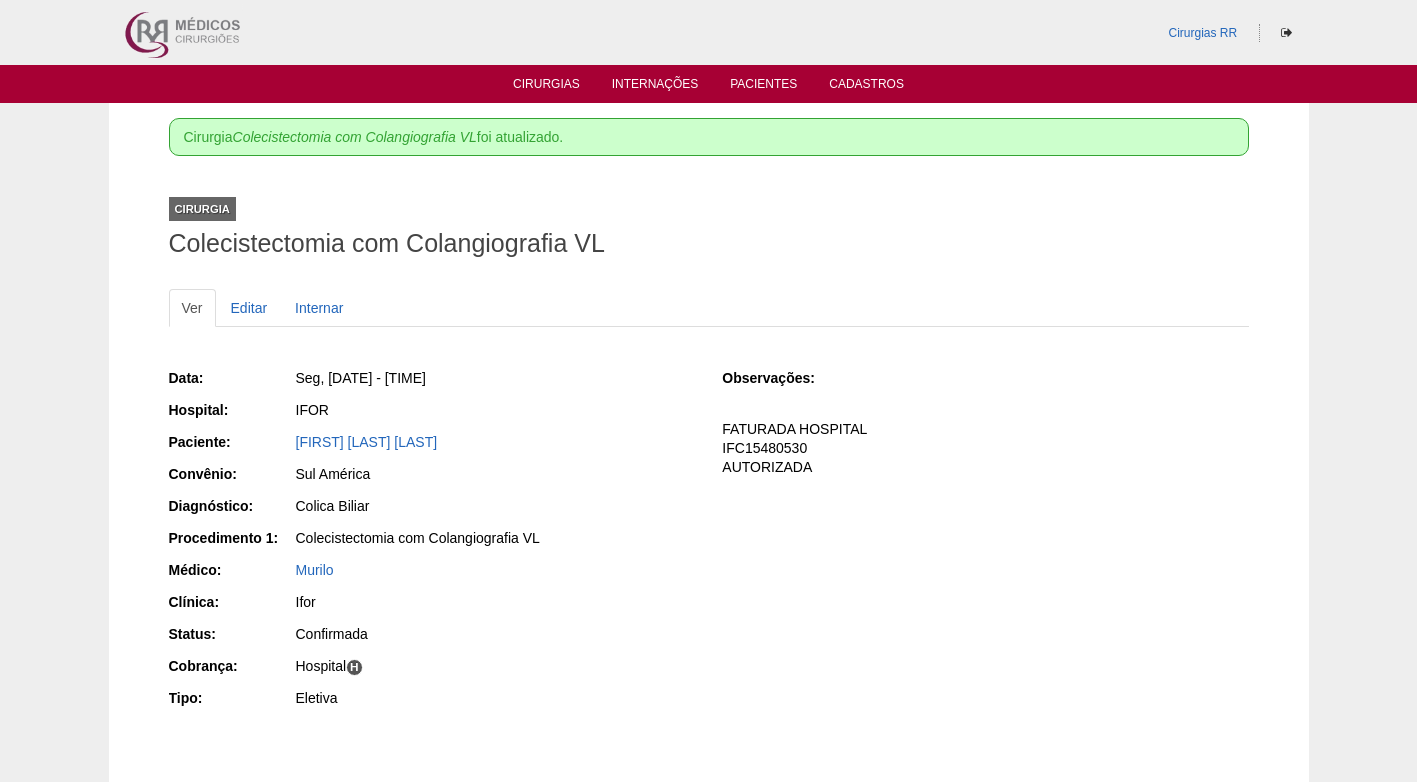 scroll, scrollTop: 0, scrollLeft: 0, axis: both 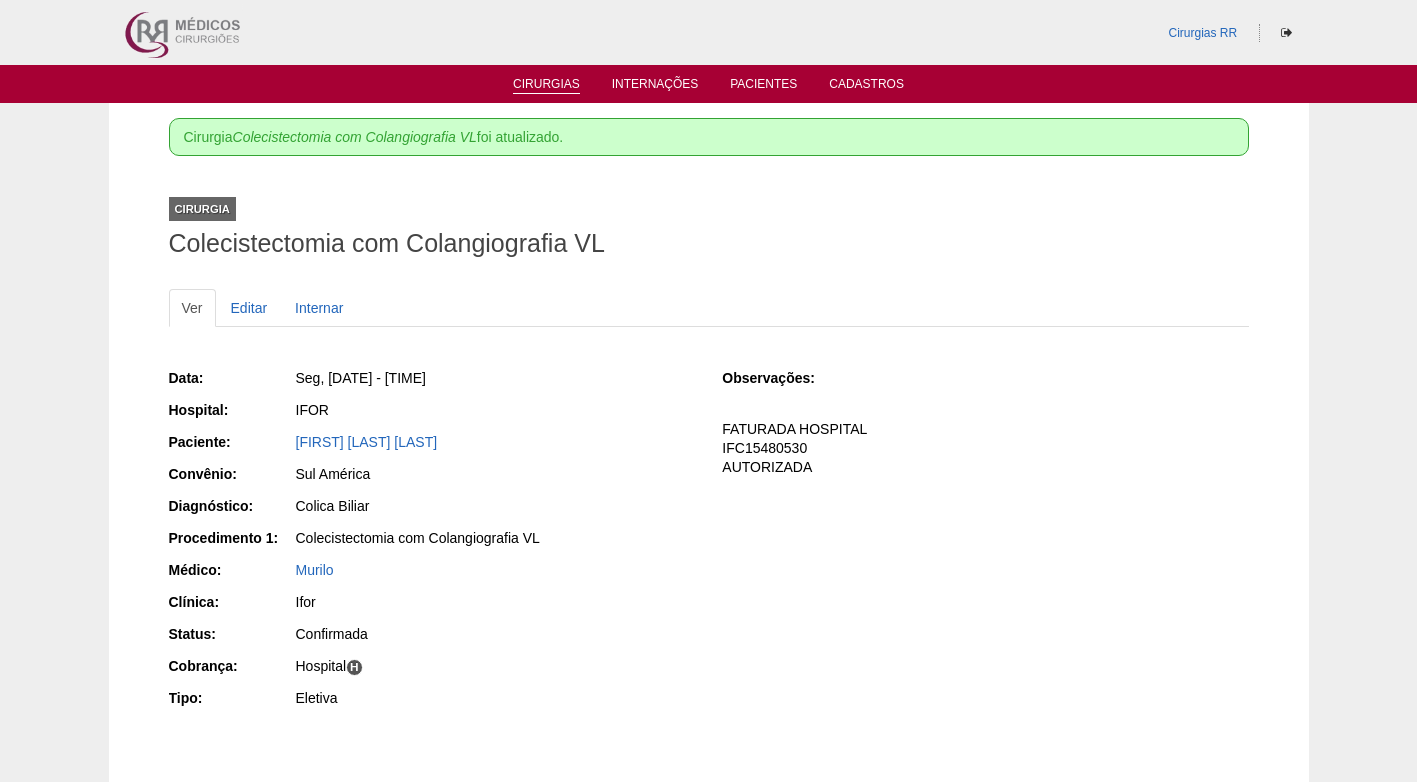 click on "Cirurgias" at bounding box center (546, 85) 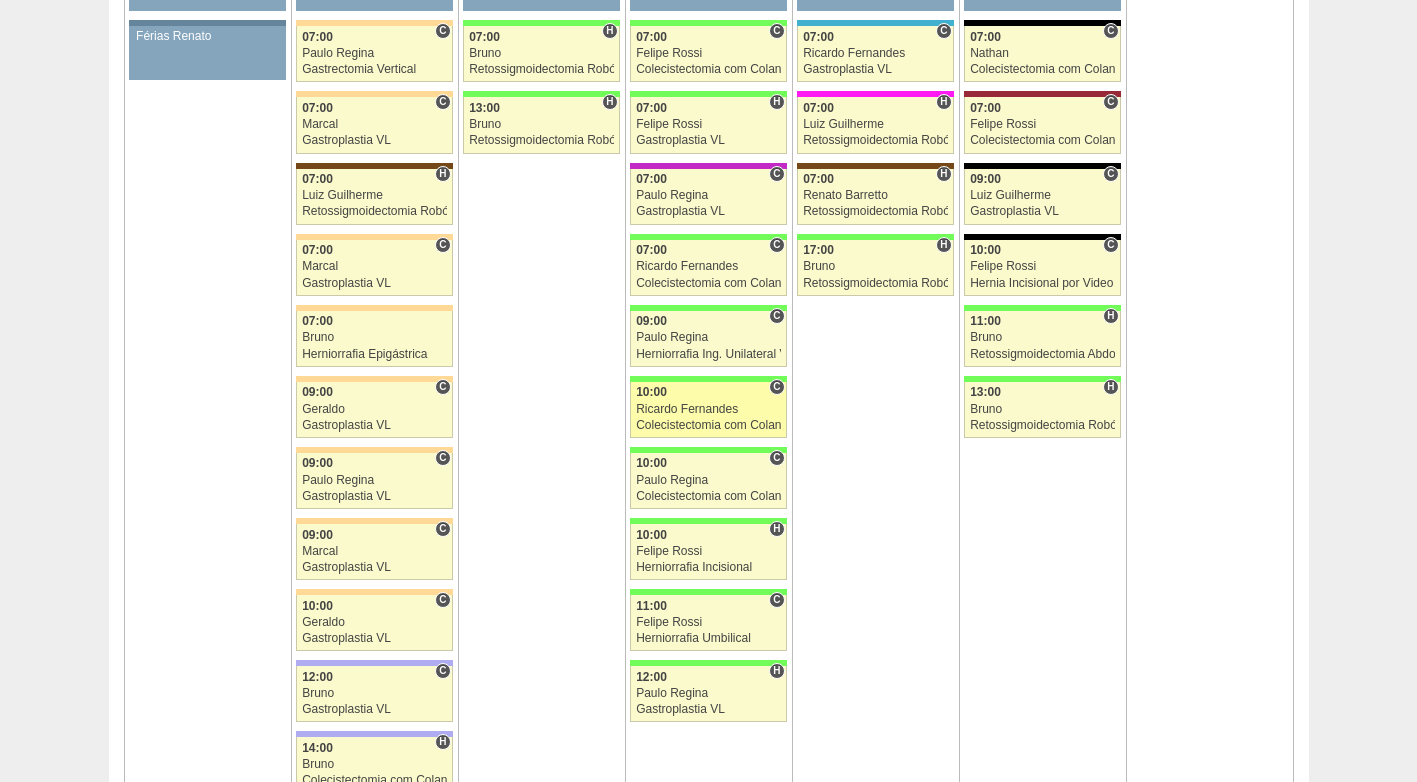 scroll, scrollTop: 3800, scrollLeft: 0, axis: vertical 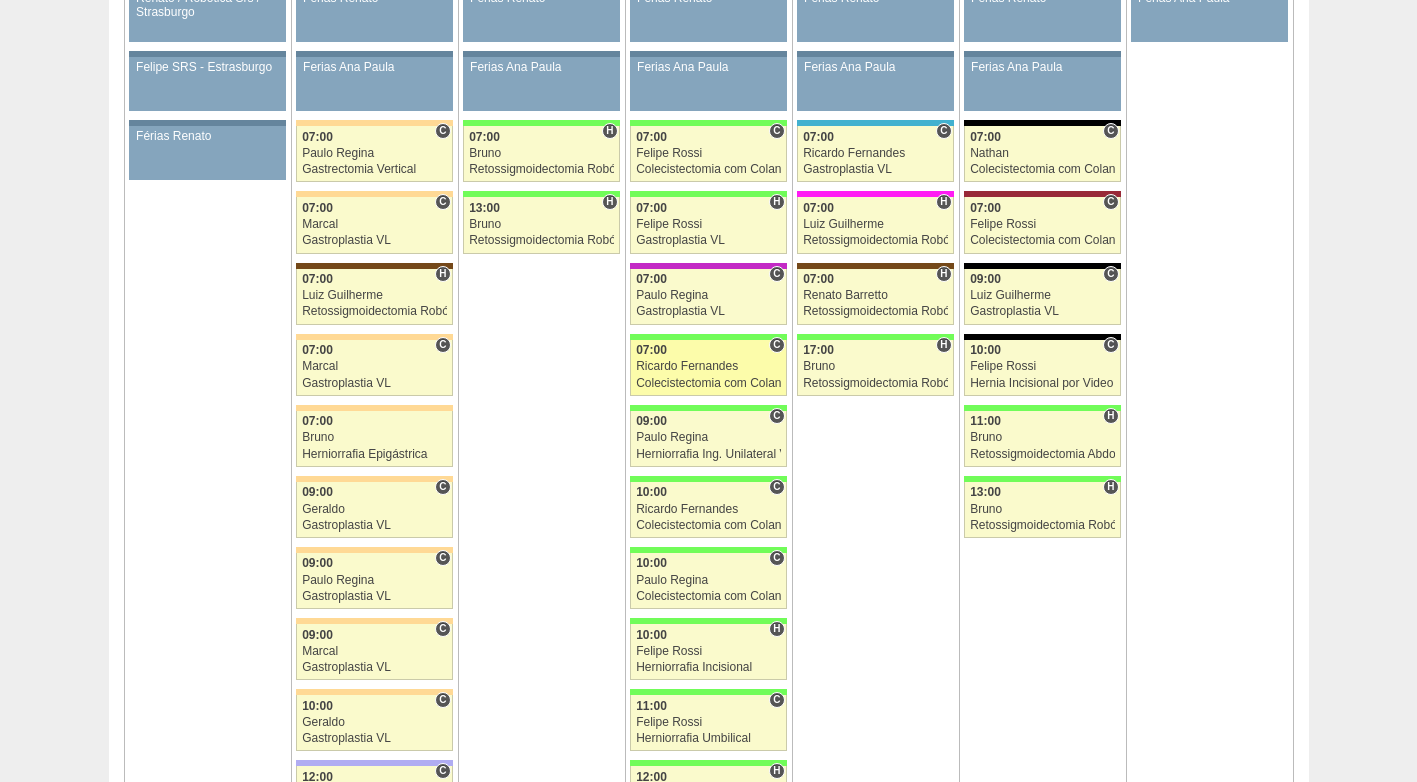 click on "Ricardo Fernandes" at bounding box center (708, 366) 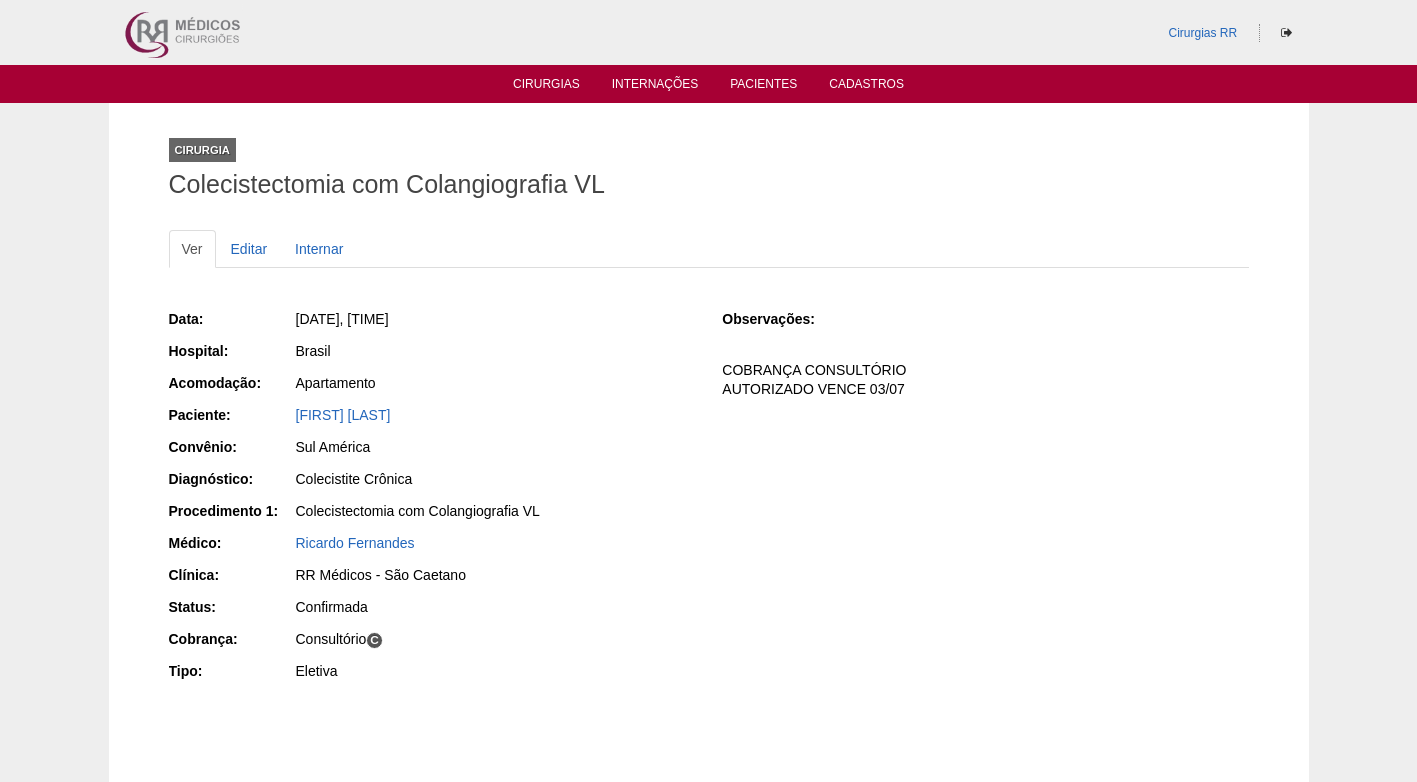 scroll, scrollTop: 0, scrollLeft: 0, axis: both 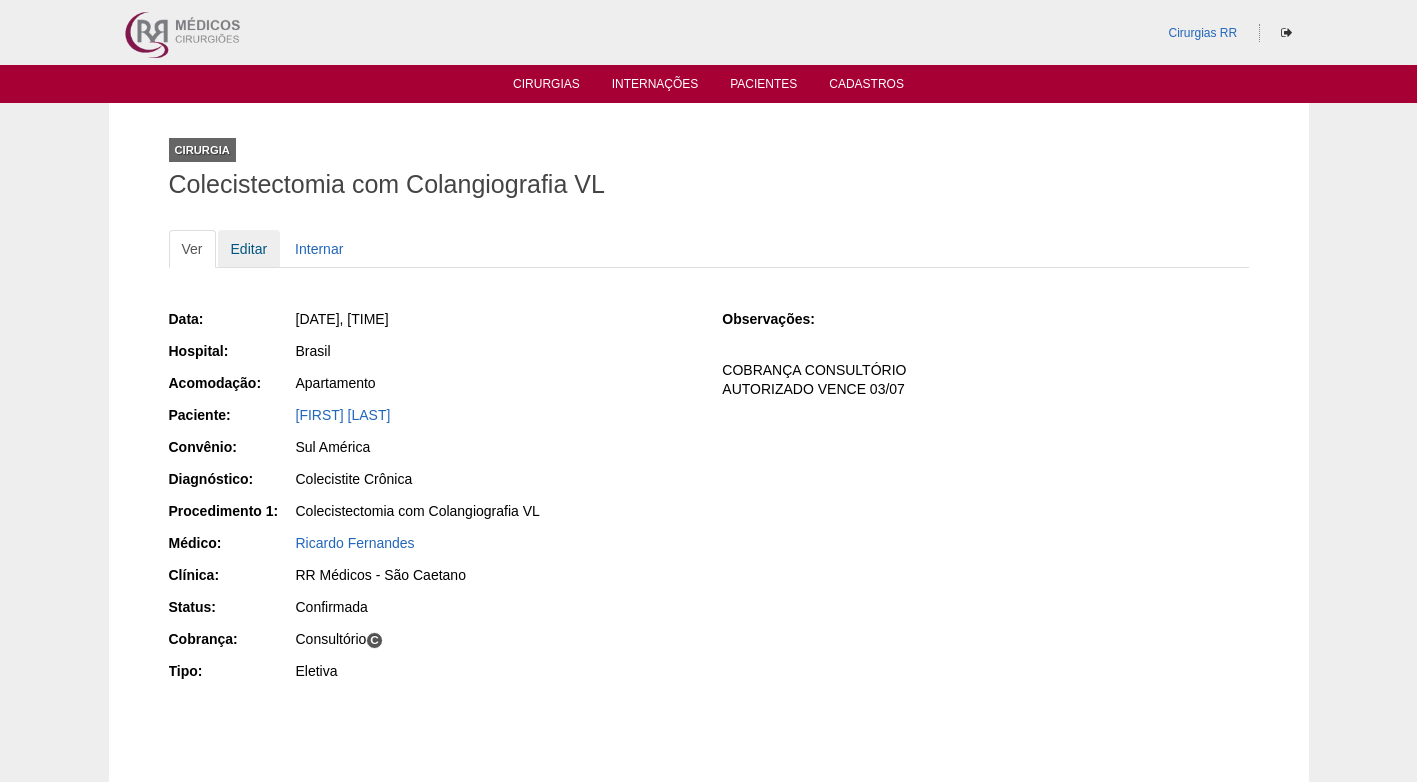 click on "Editar" at bounding box center [249, 249] 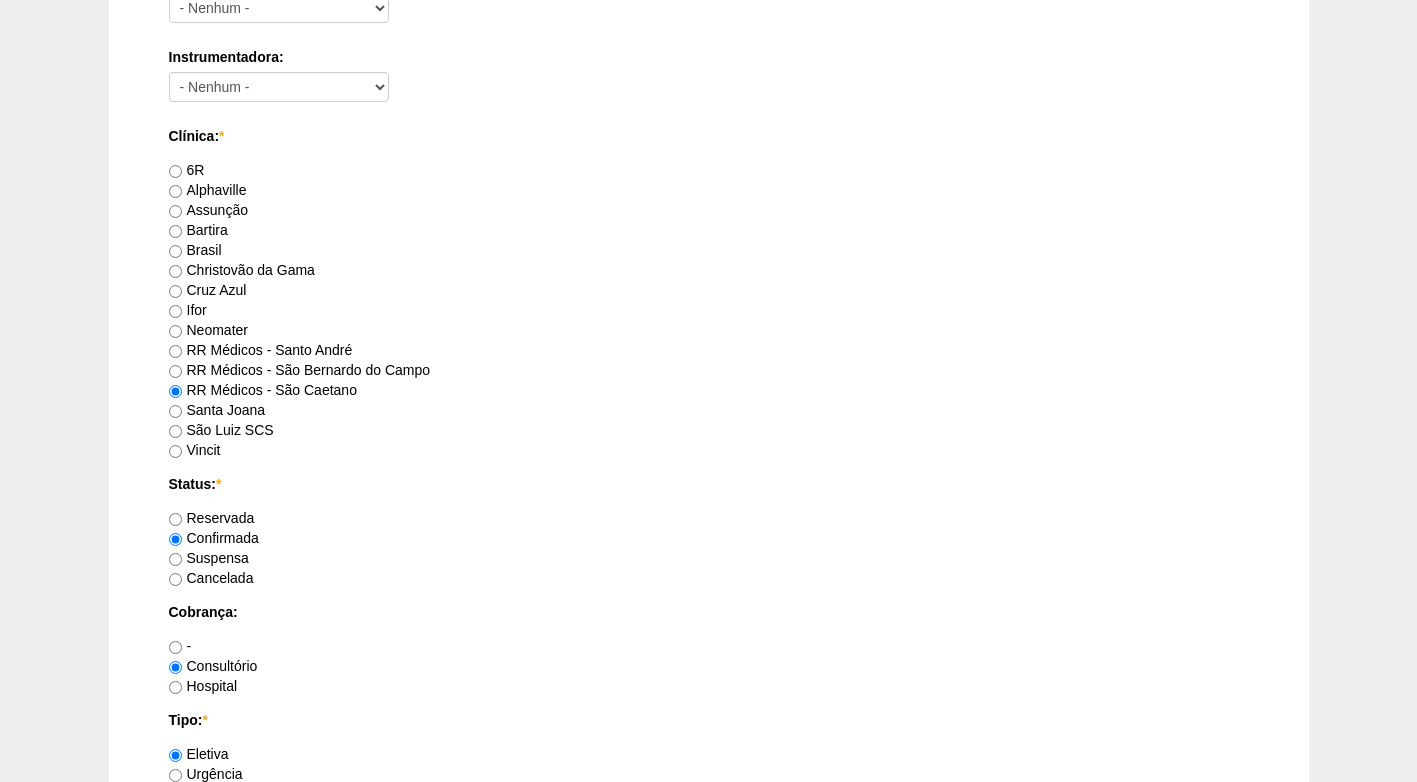 scroll, scrollTop: 1200, scrollLeft: 0, axis: vertical 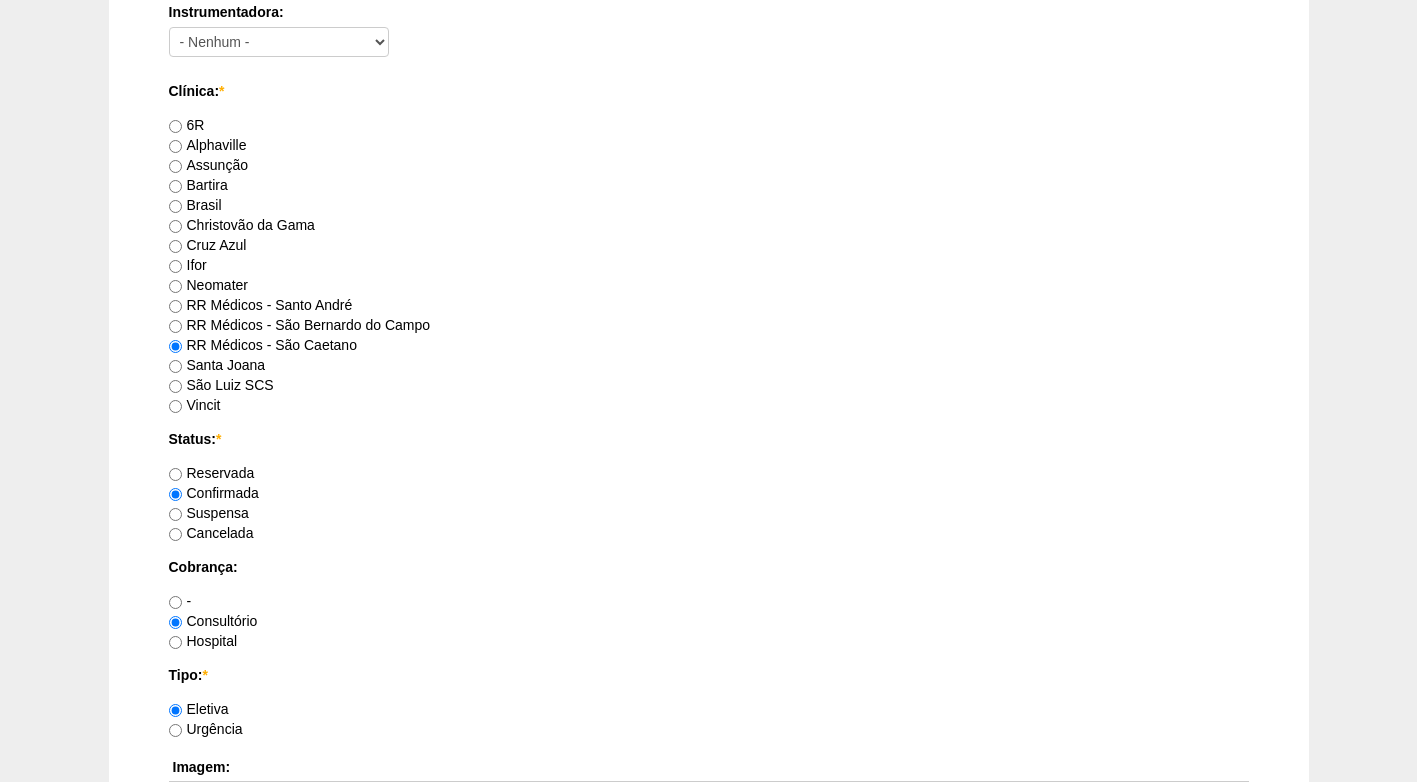 click on "Cancelada" at bounding box center [211, 533] 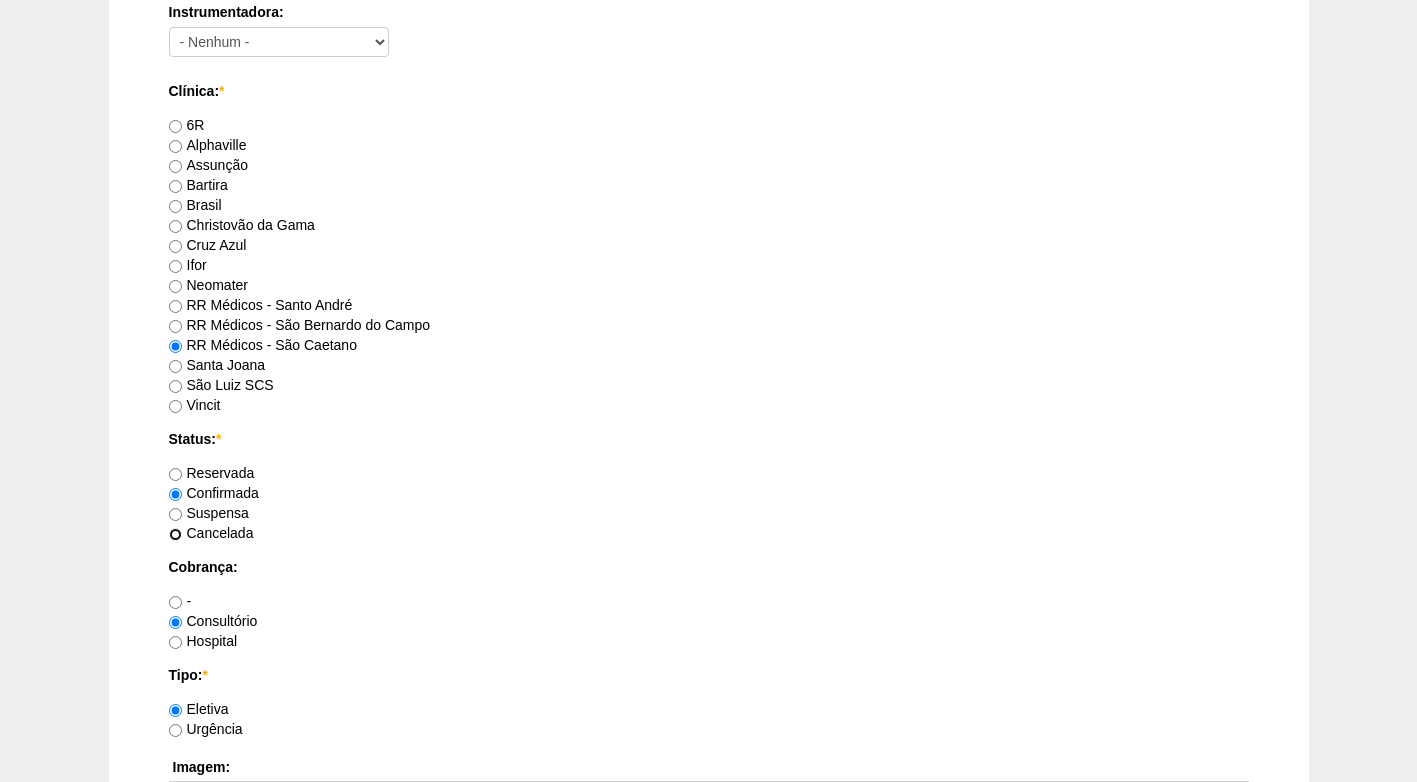 click on "Cancelada" at bounding box center [175, 534] 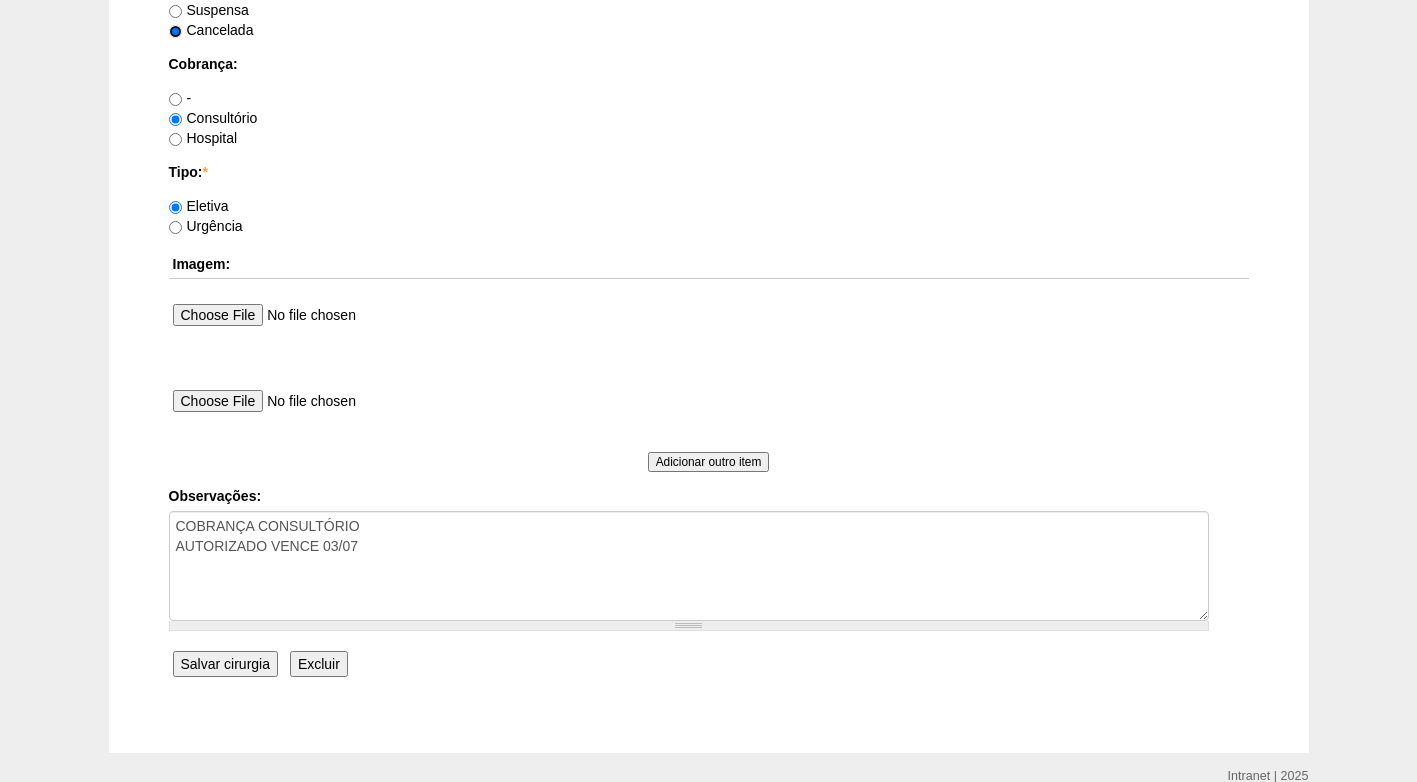 scroll, scrollTop: 1795, scrollLeft: 0, axis: vertical 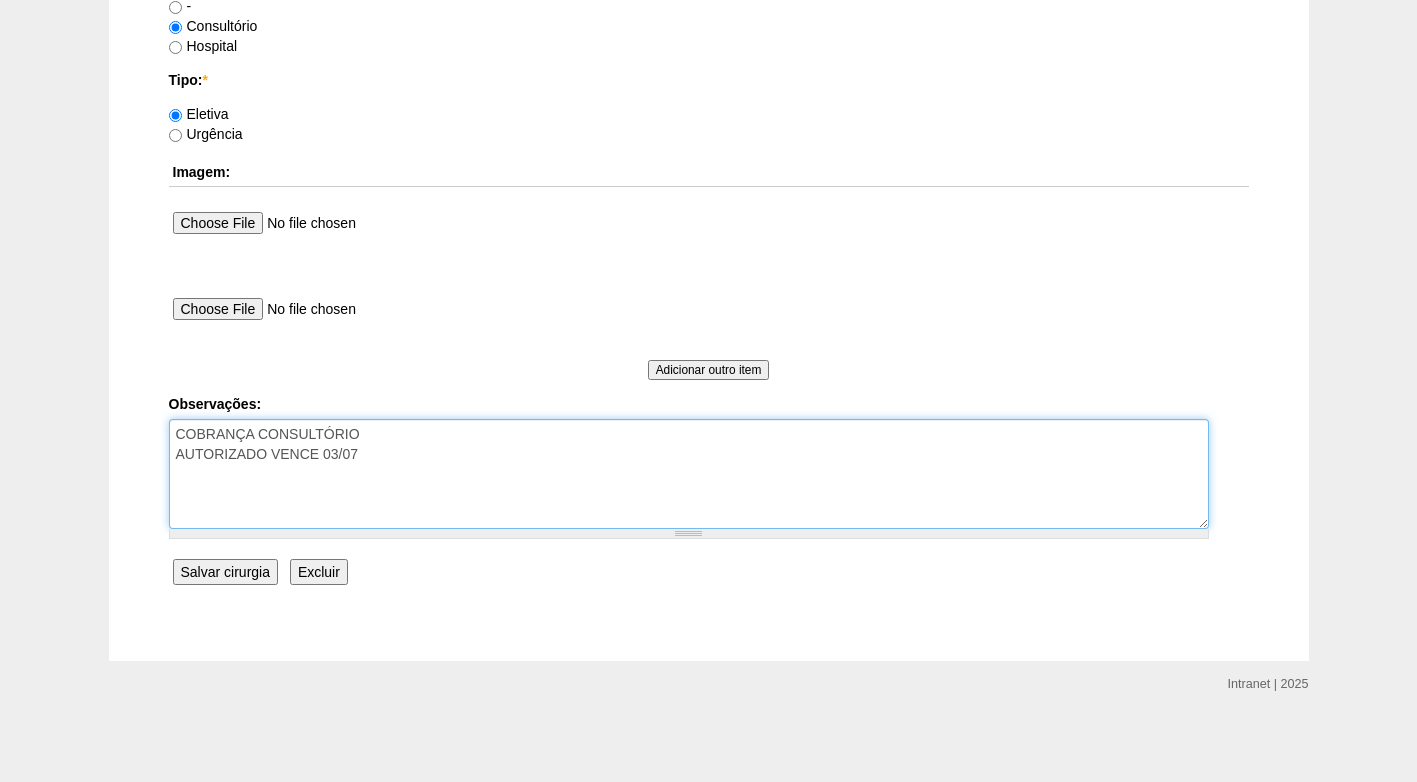 click on "COBRANÇA CONSULTÓRIO
AUTORIZADO VENCE 03/07" at bounding box center [689, 474] 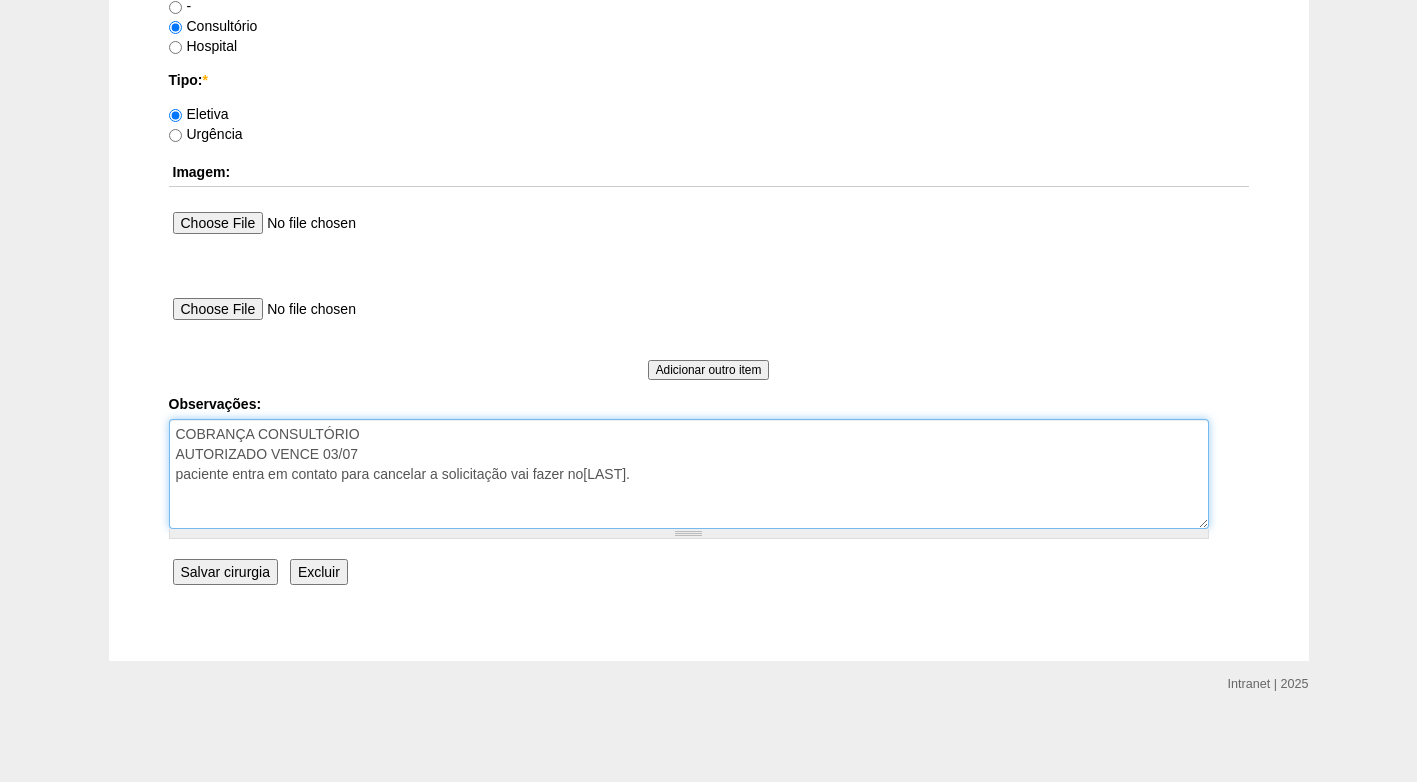 type on "COBRANÇA CONSULTÓRIO
AUTORIZADO VENCE 03/07
paciente entra em contato para cancelar a solicitação vai fazer no[LAST]." 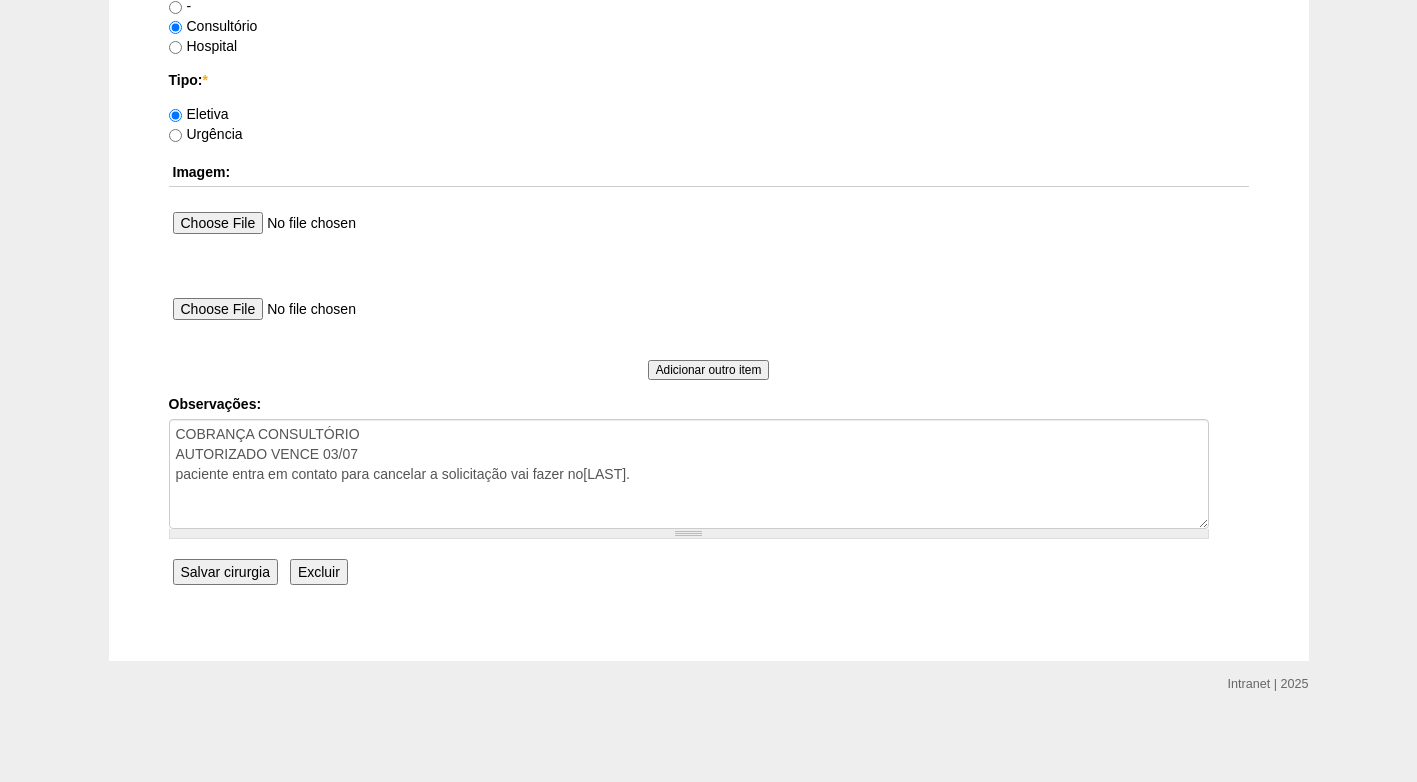 click on "Salvar cirurgia" at bounding box center [225, 572] 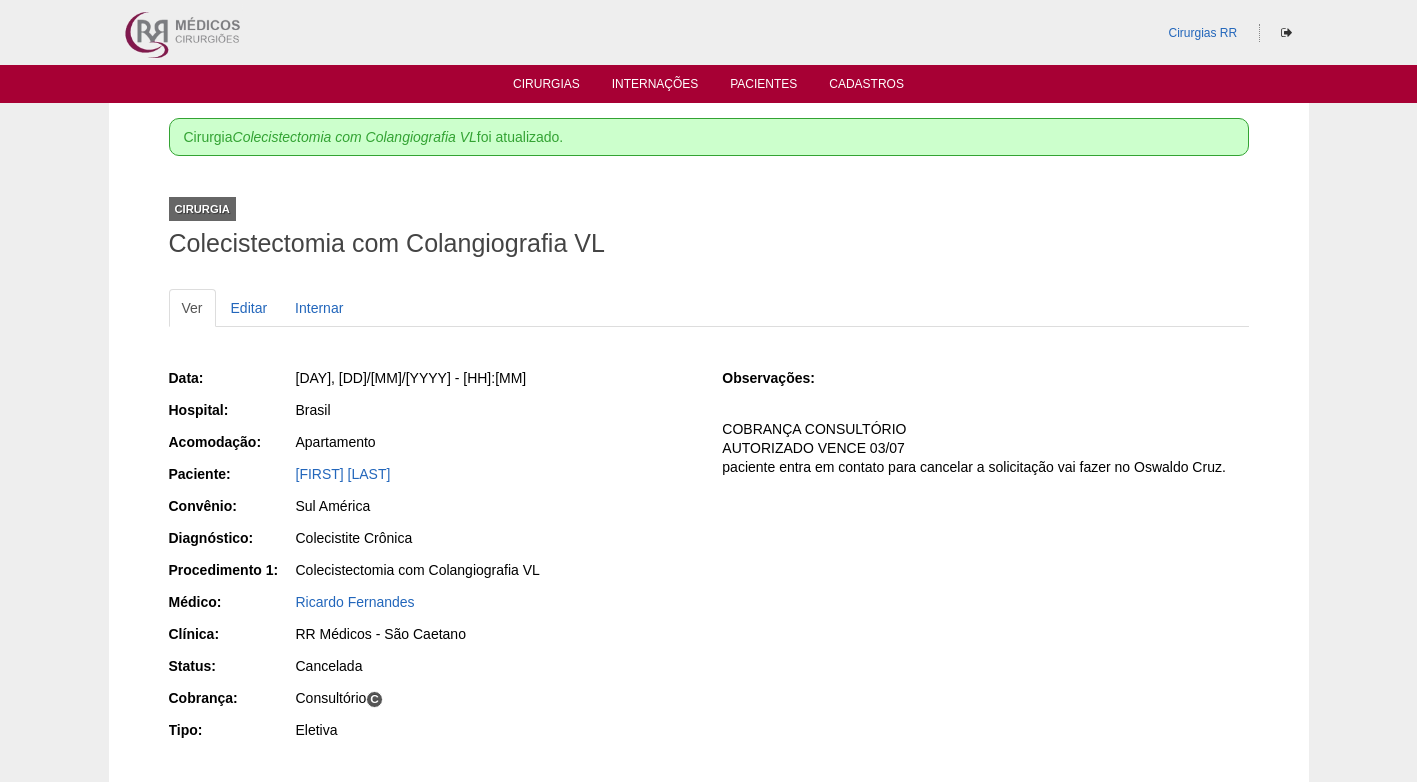scroll, scrollTop: 0, scrollLeft: 0, axis: both 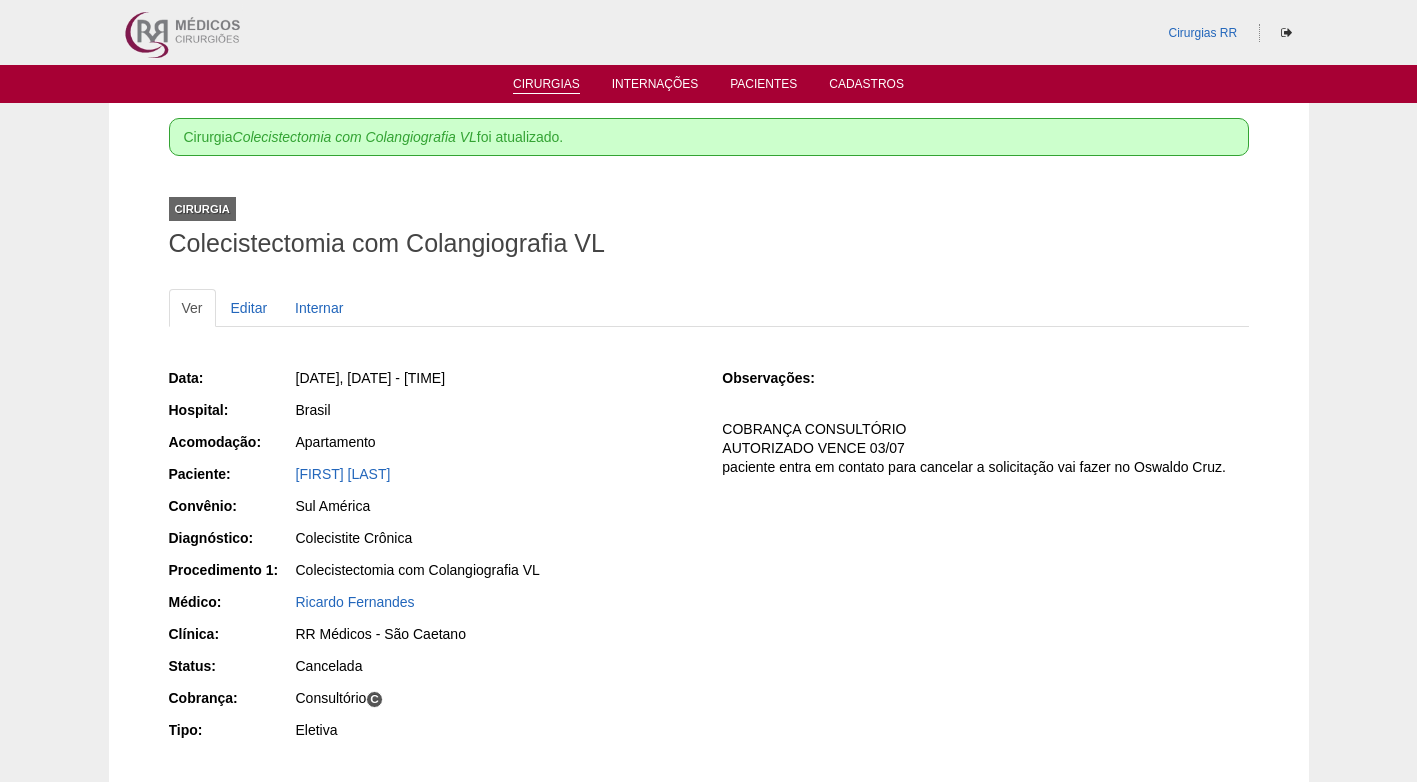 click on "Cirurgias" at bounding box center [546, 83] 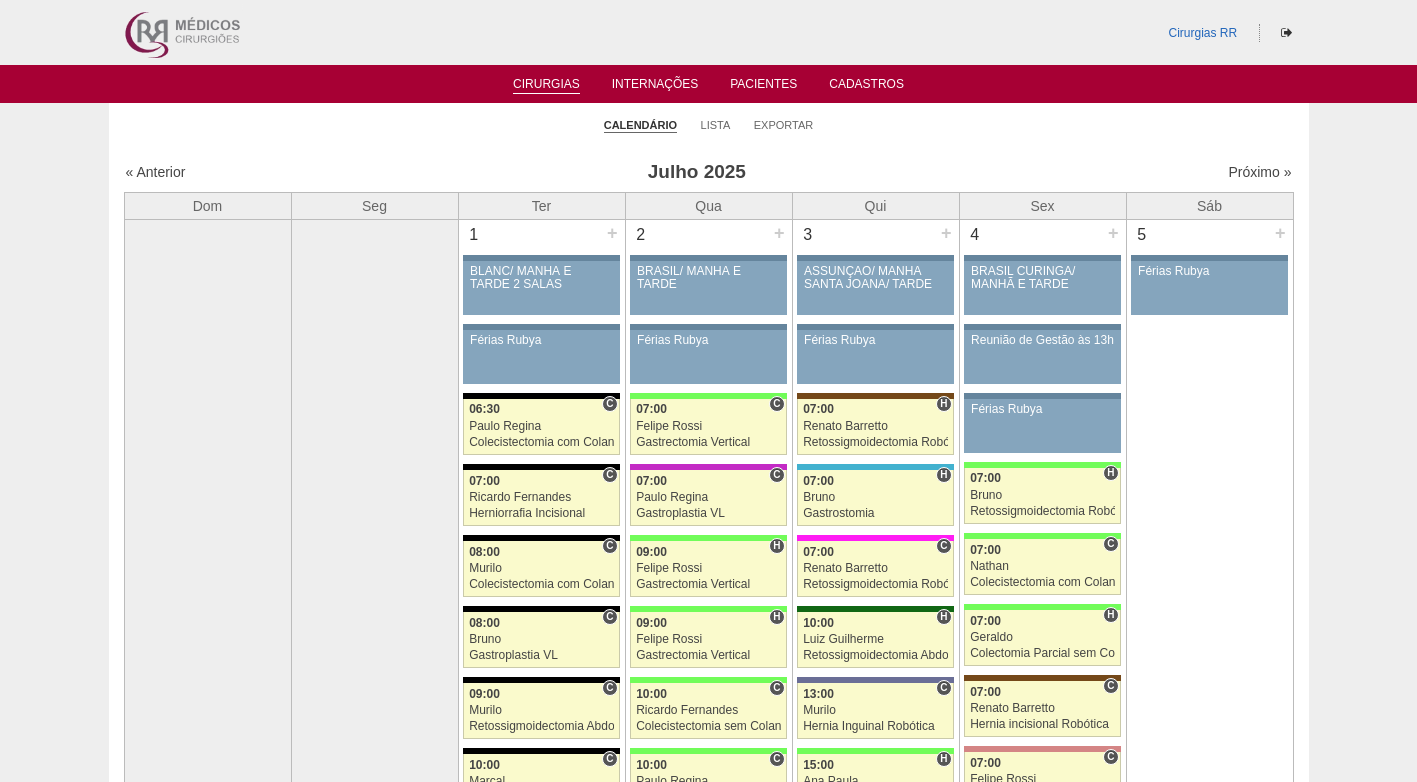 scroll, scrollTop: 0, scrollLeft: 0, axis: both 